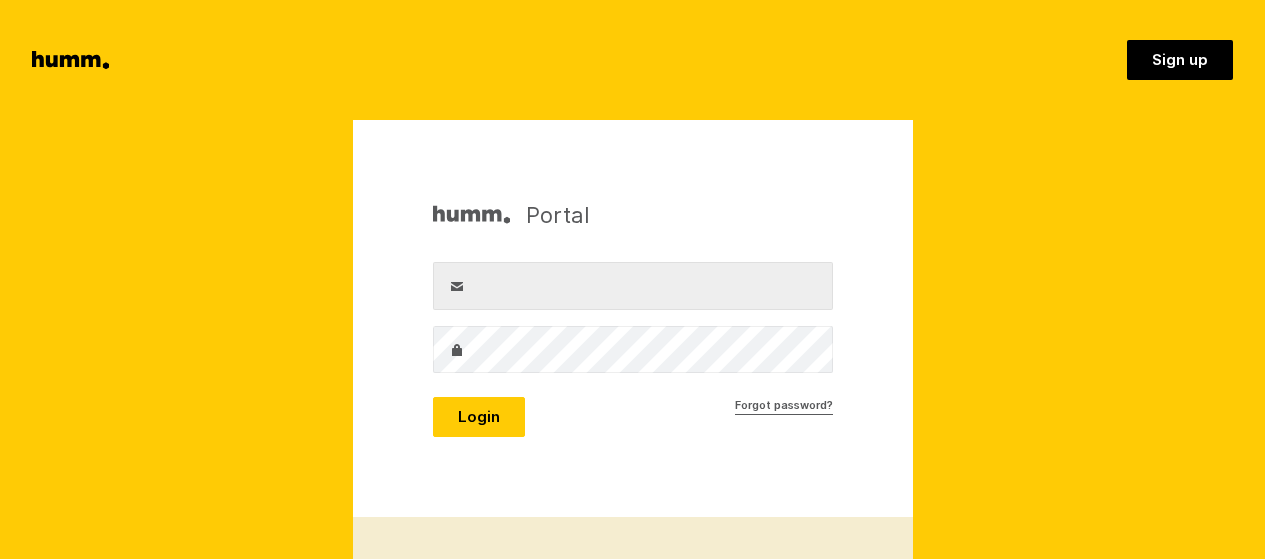scroll, scrollTop: 0, scrollLeft: 0, axis: both 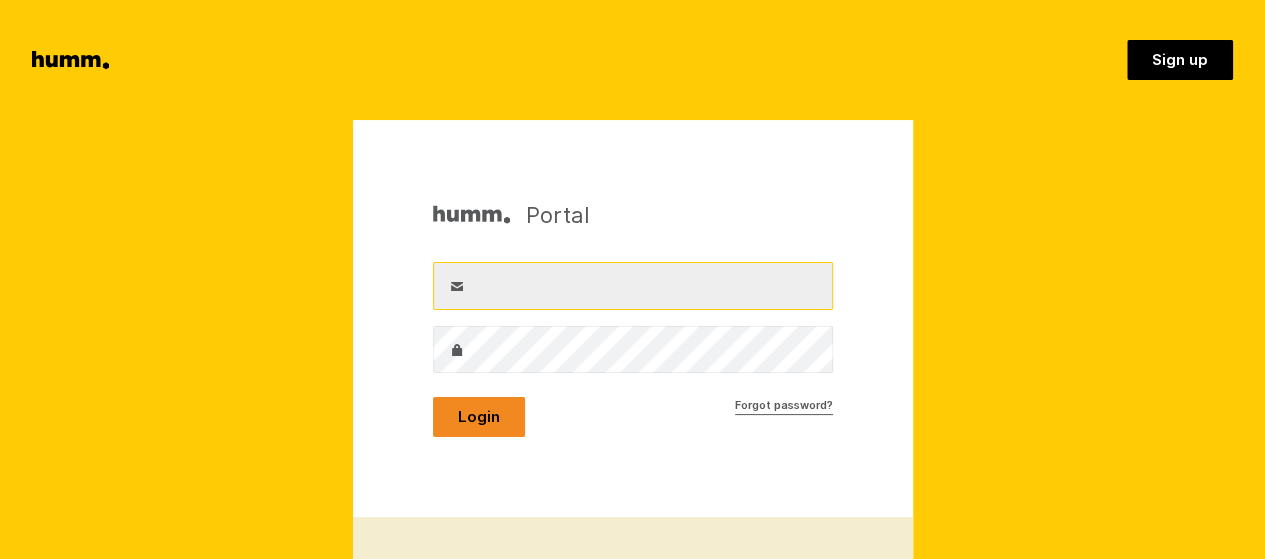 type on "[PERSON_NAME][EMAIL_ADDRESS][PERSON_NAME][DOMAIN_NAME]" 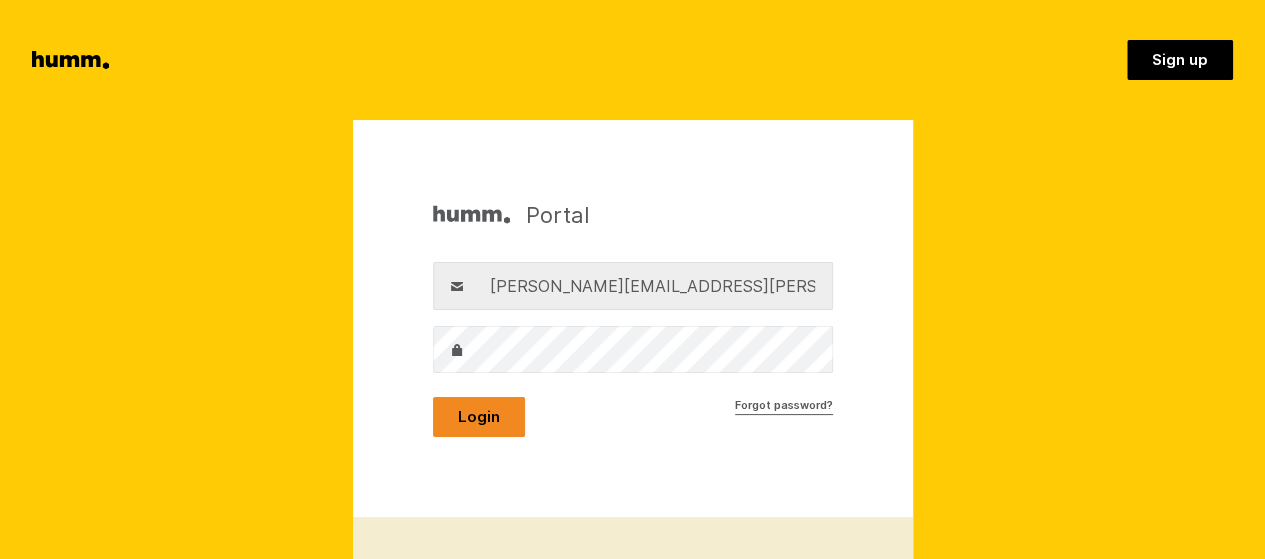 click on "Login" at bounding box center [479, 417] 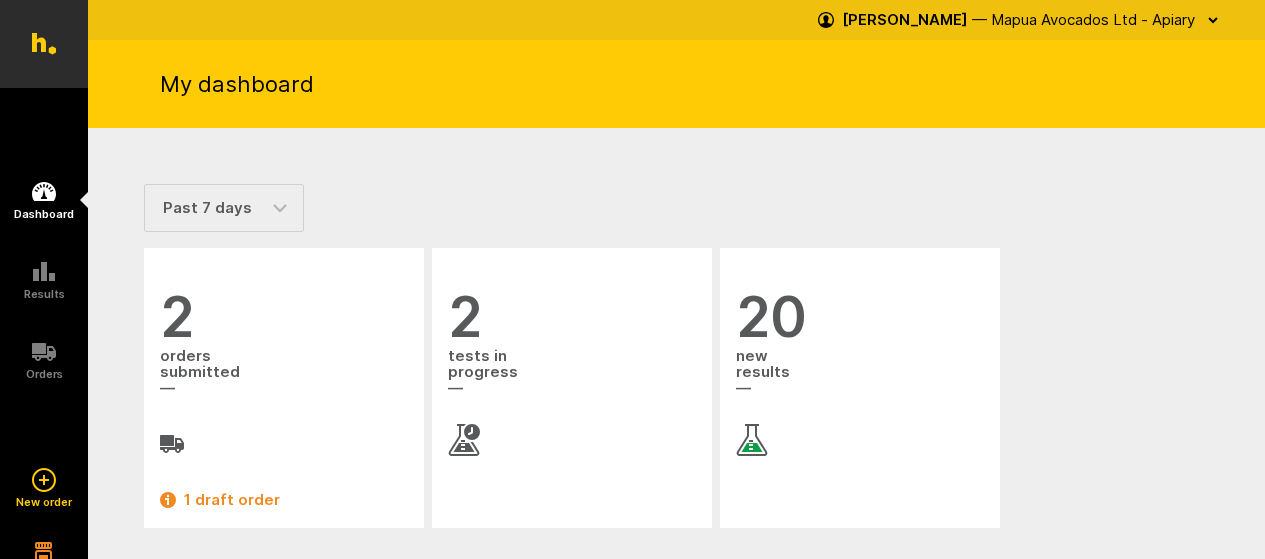scroll, scrollTop: 0, scrollLeft: 0, axis: both 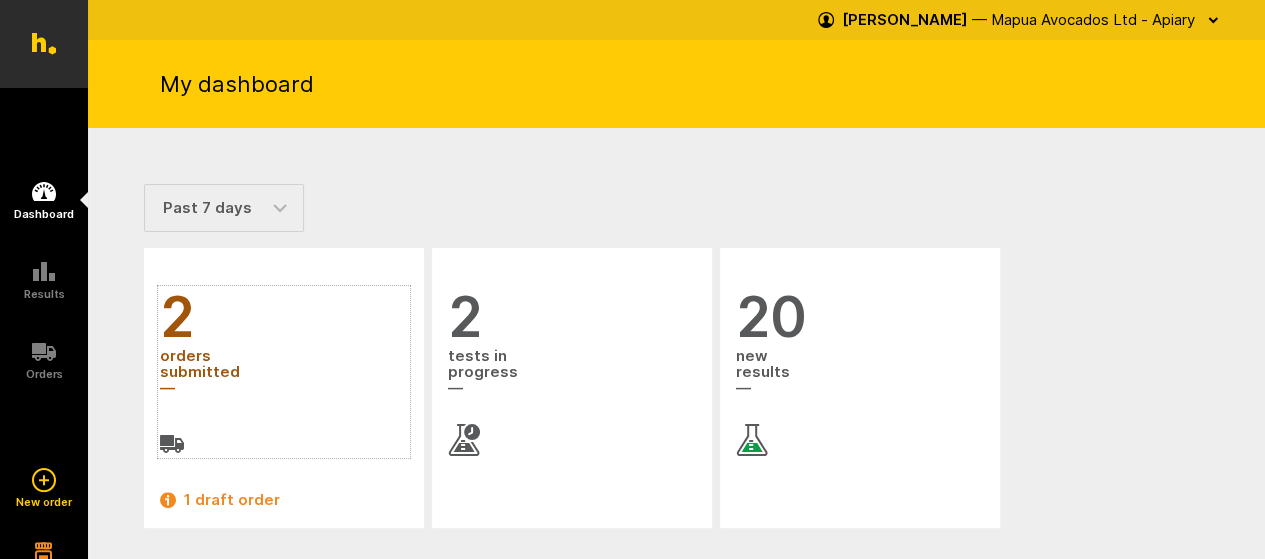 click on "orders  submitted" at bounding box center [284, 373] 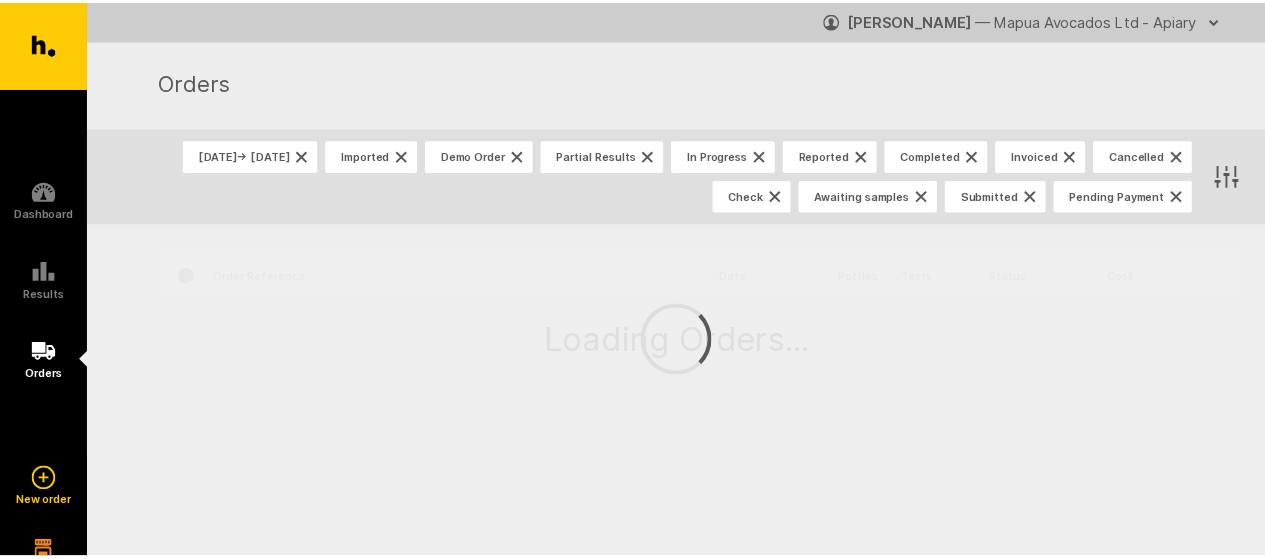 scroll, scrollTop: 0, scrollLeft: 0, axis: both 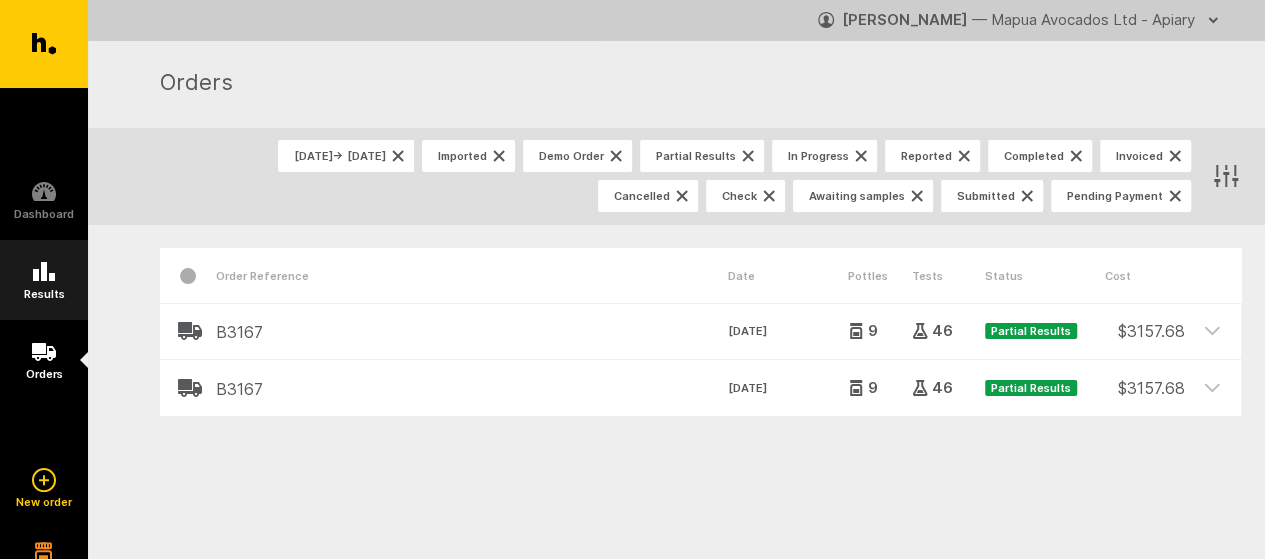 click 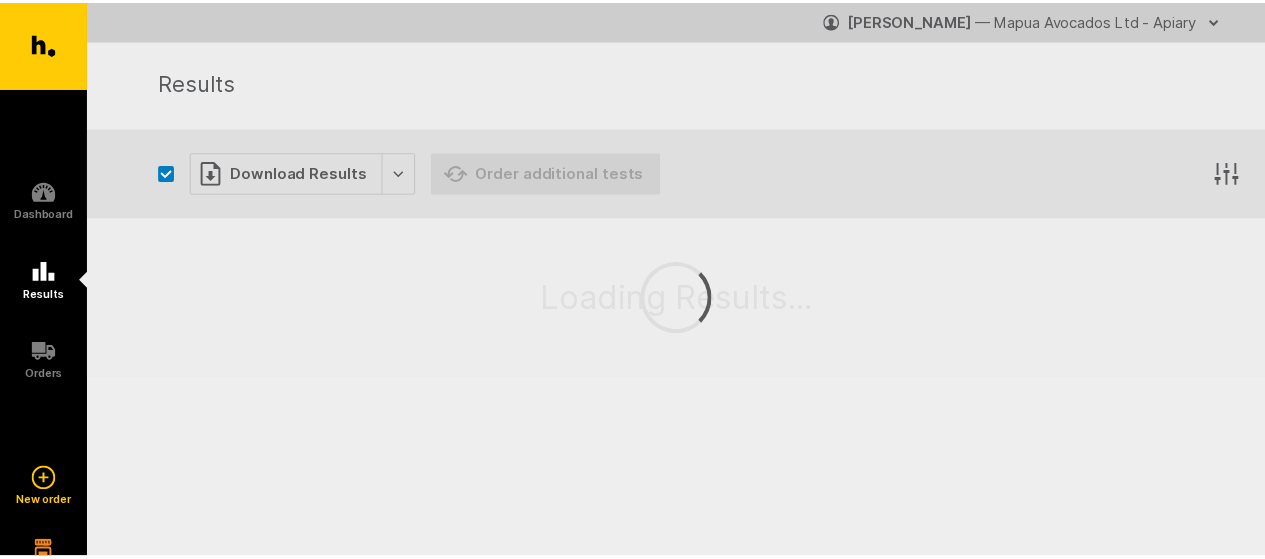 scroll, scrollTop: 0, scrollLeft: 0, axis: both 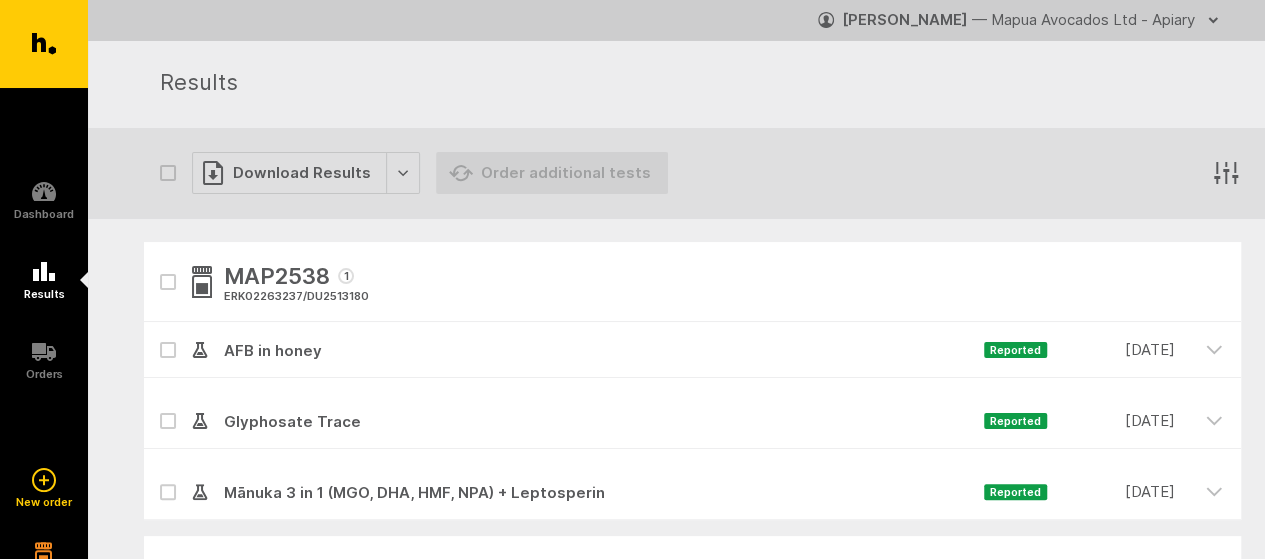 click 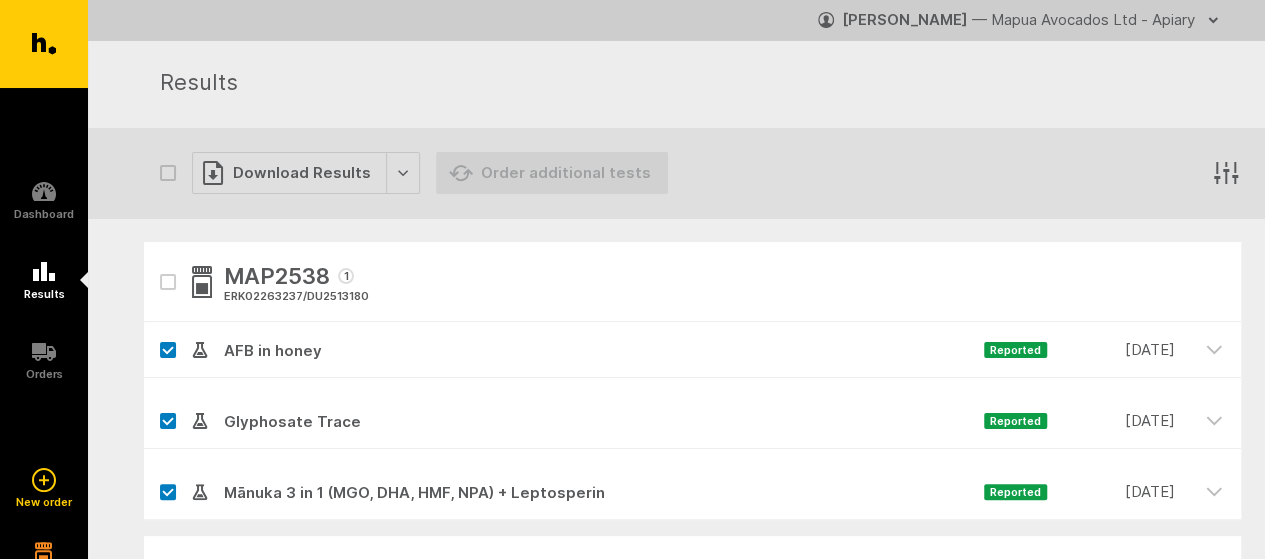 checkbox on "true" 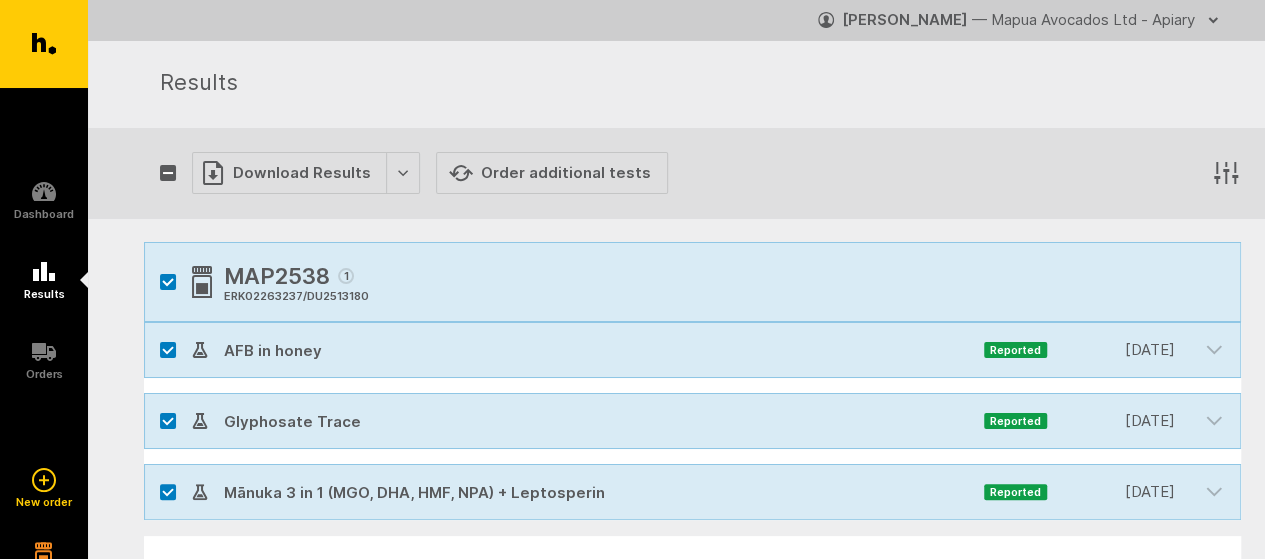 scroll, scrollTop: 266, scrollLeft: 0, axis: vertical 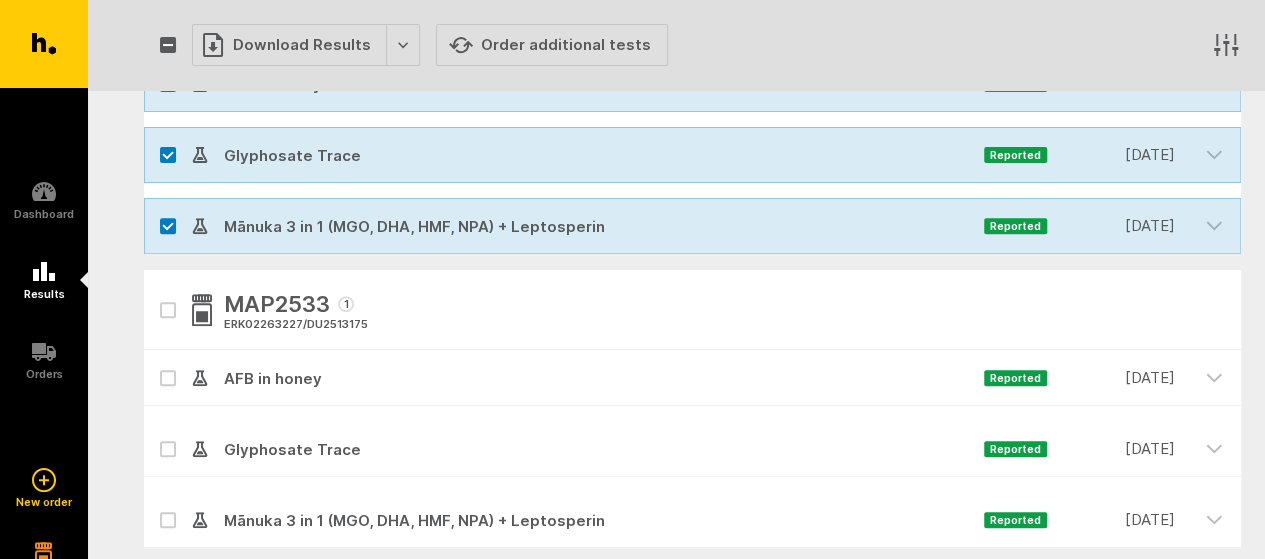 click 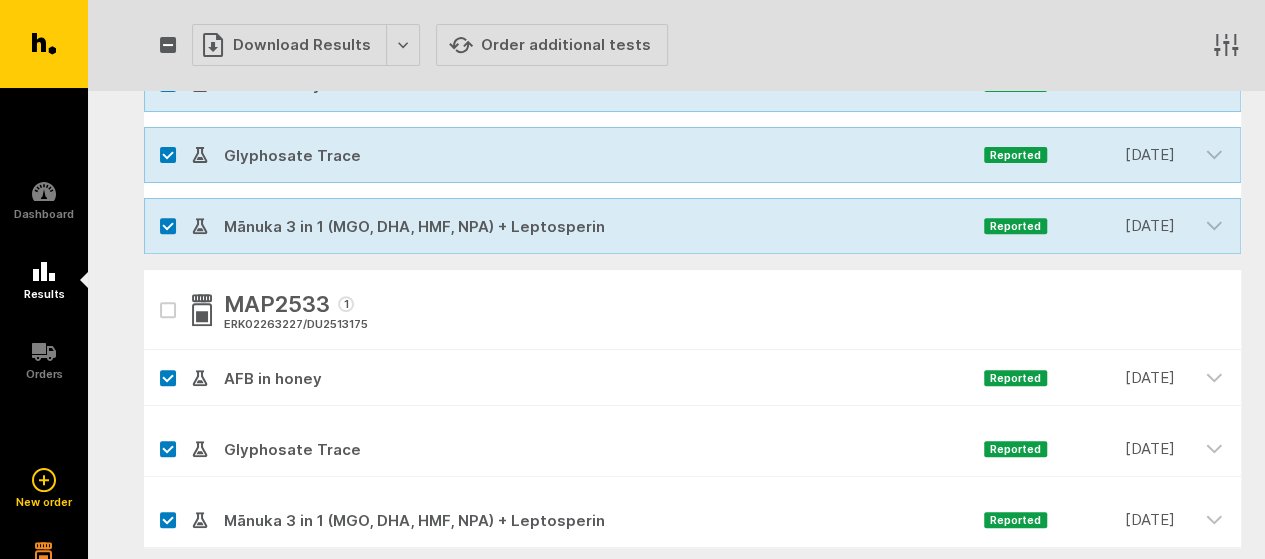 checkbox on "true" 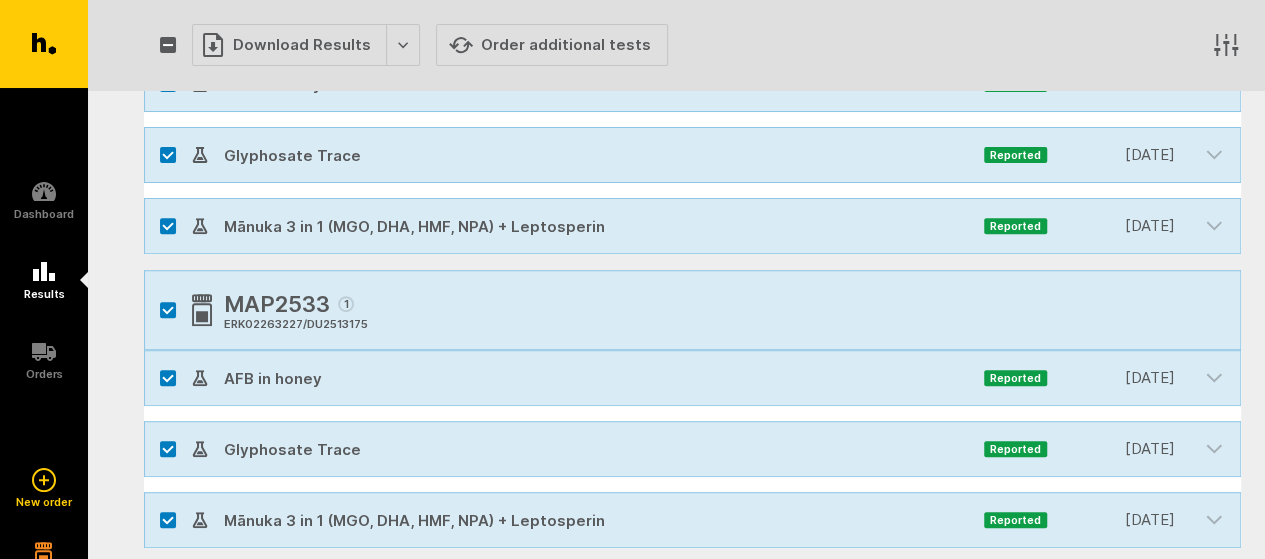 scroll, scrollTop: 533, scrollLeft: 0, axis: vertical 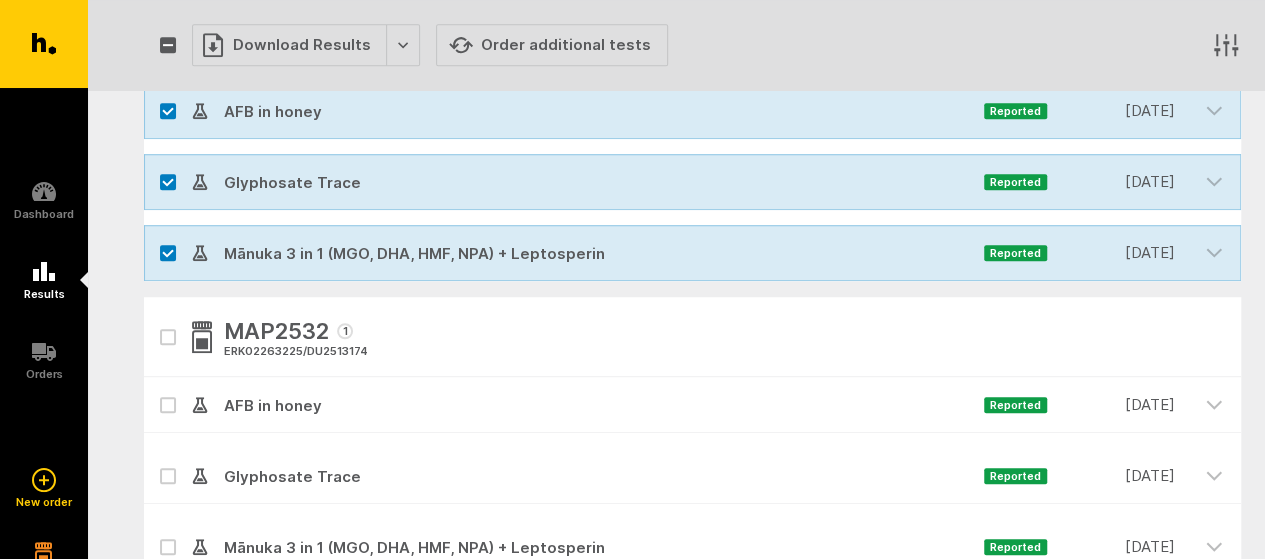 click at bounding box center [168, 337] 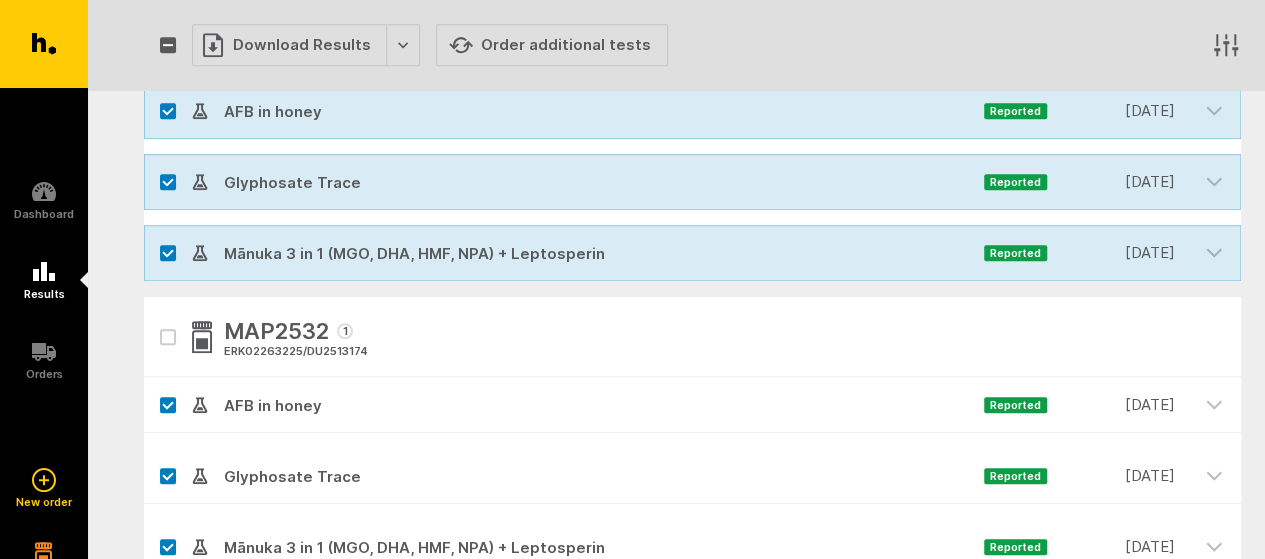 checkbox on "true" 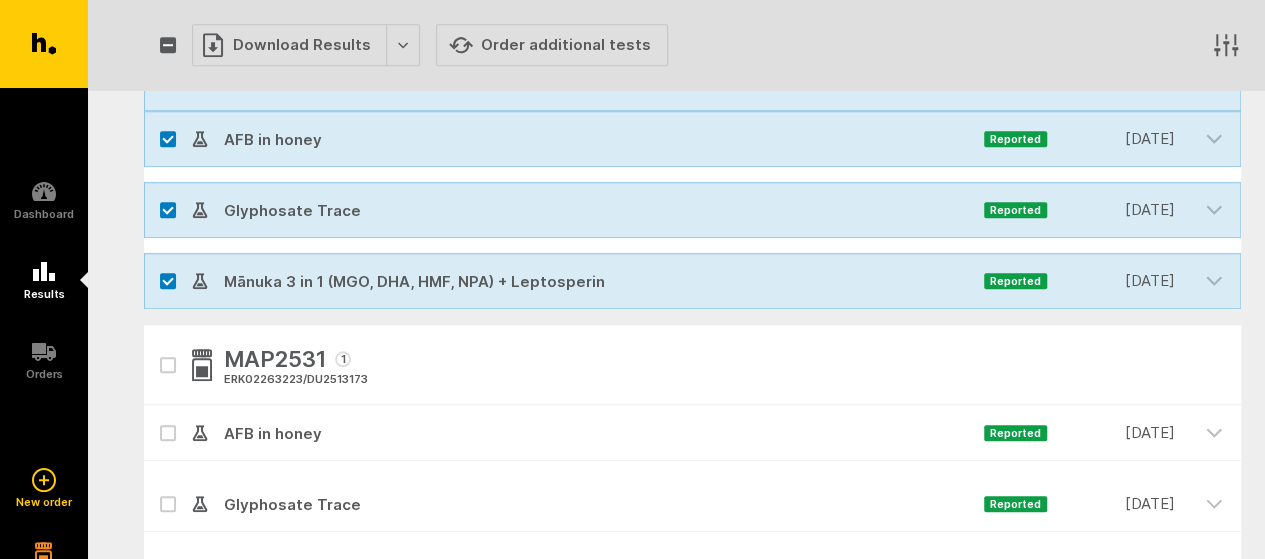 scroll, scrollTop: 800, scrollLeft: 0, axis: vertical 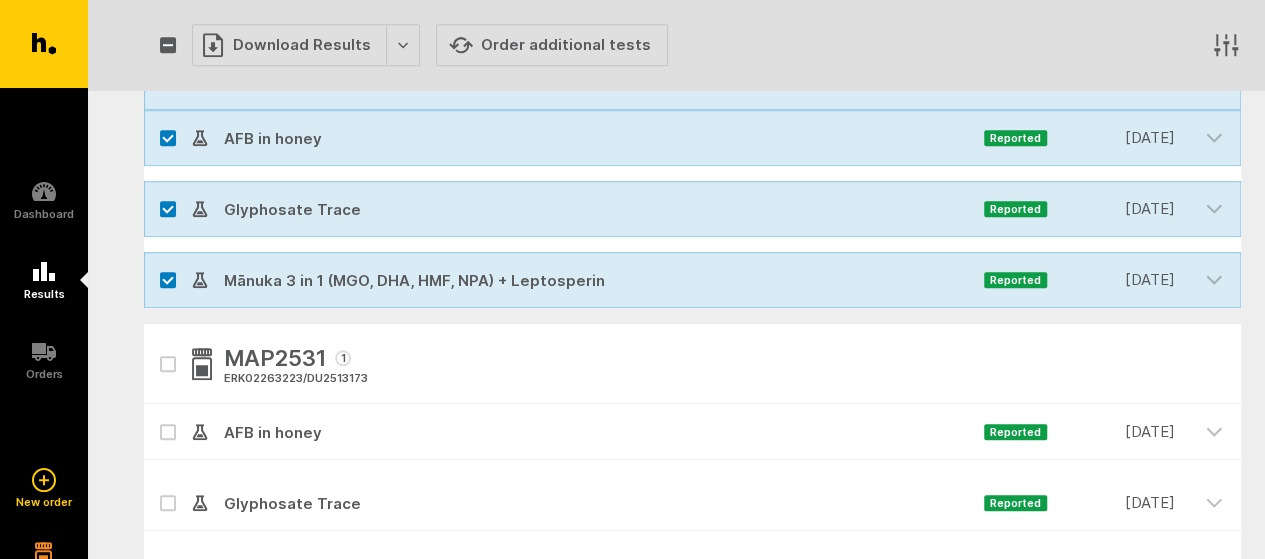 click 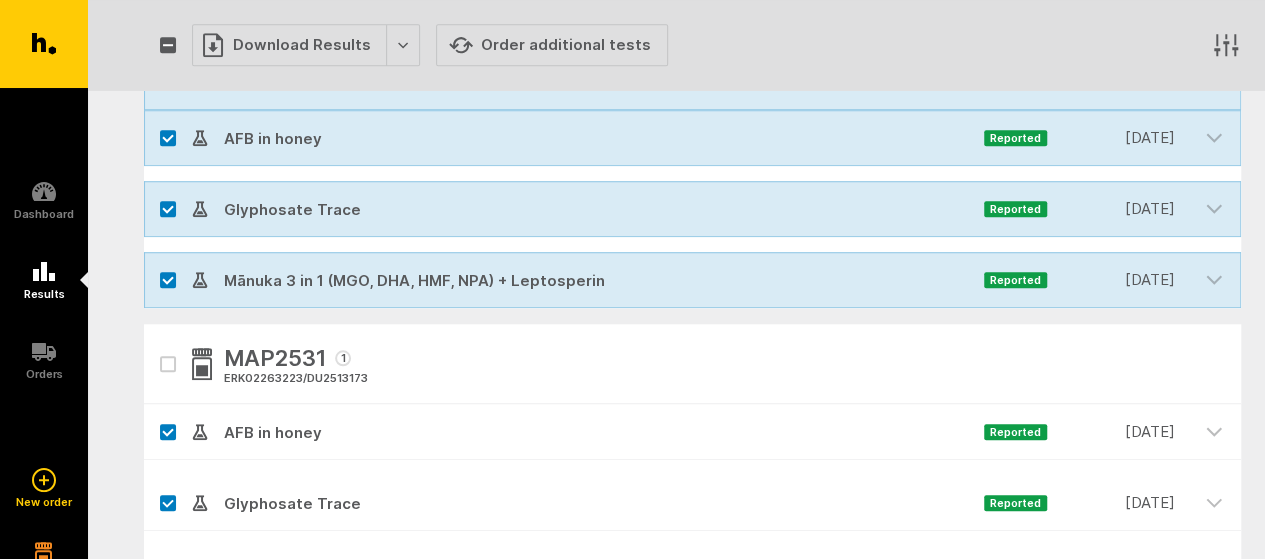 checkbox on "true" 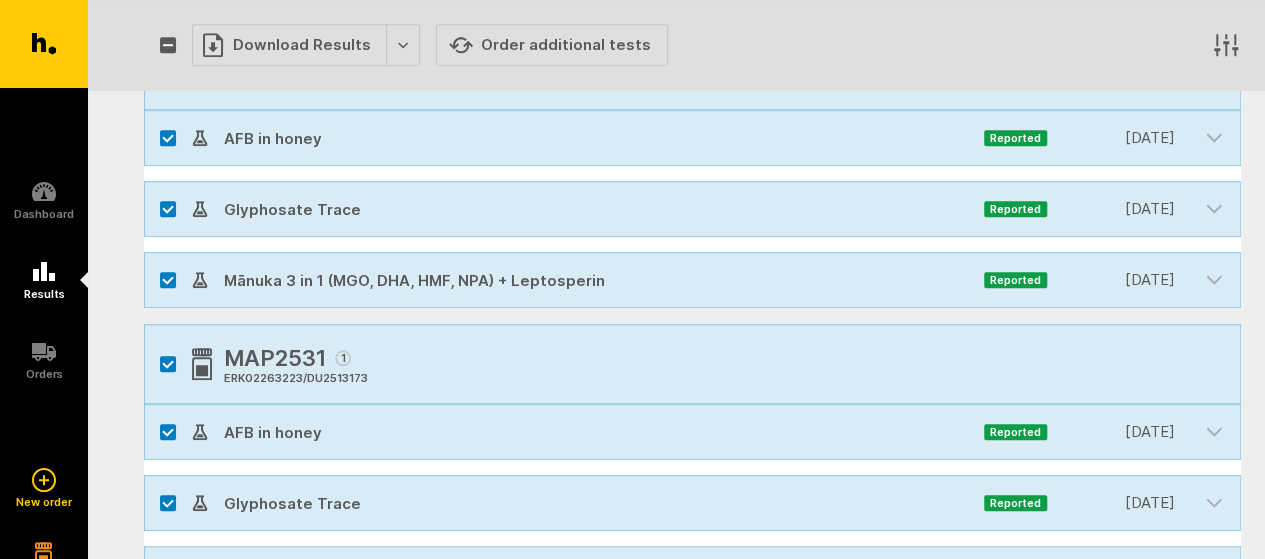 scroll, scrollTop: 1066, scrollLeft: 0, axis: vertical 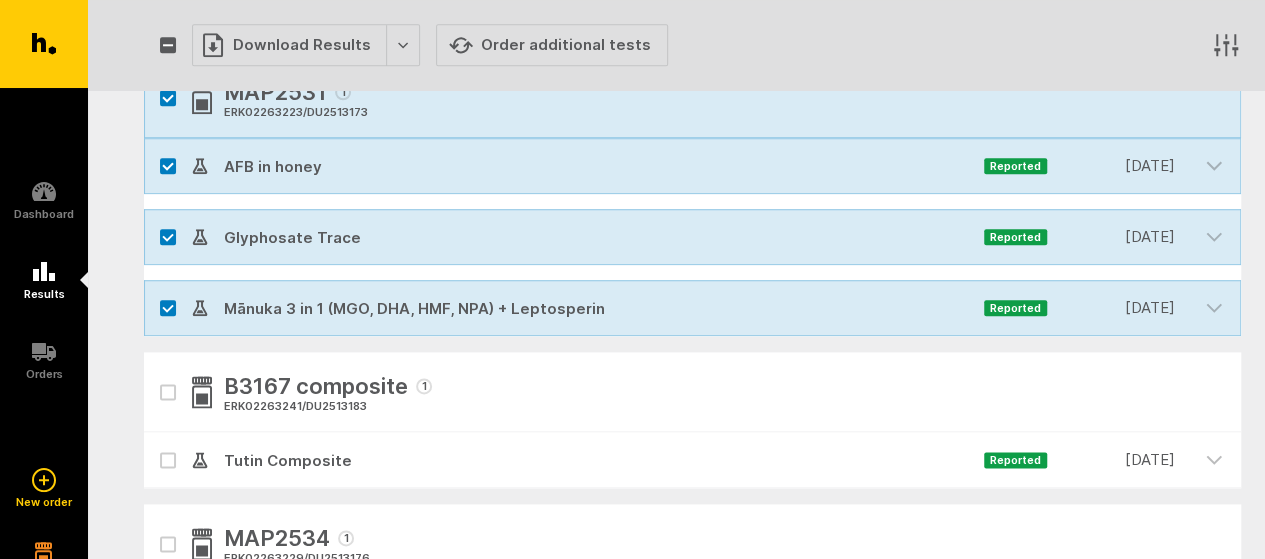 click 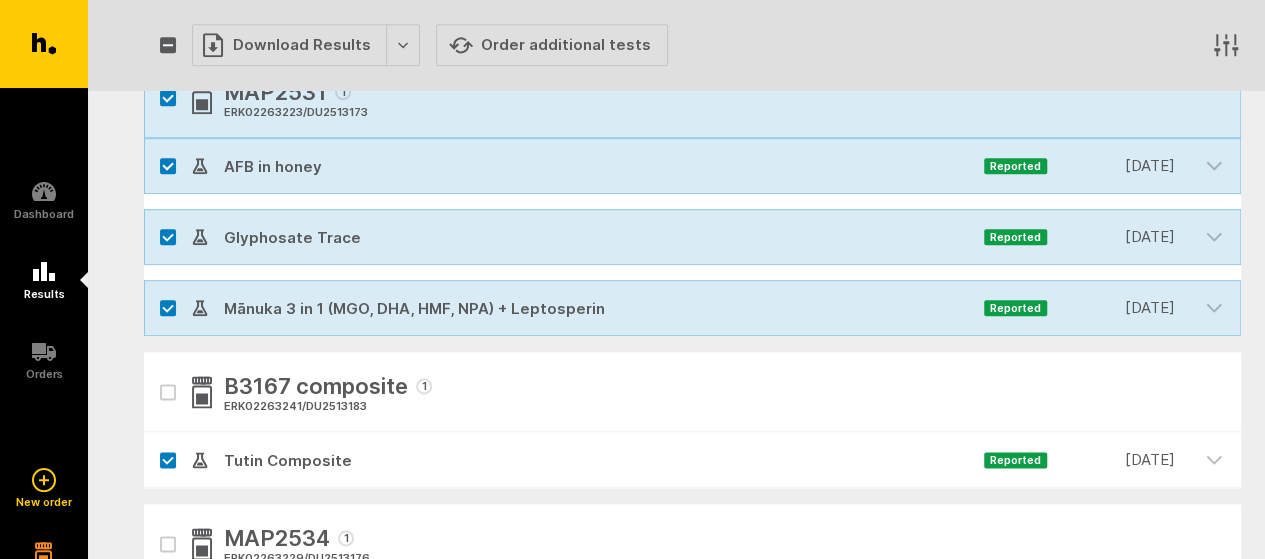 checkbox on "true" 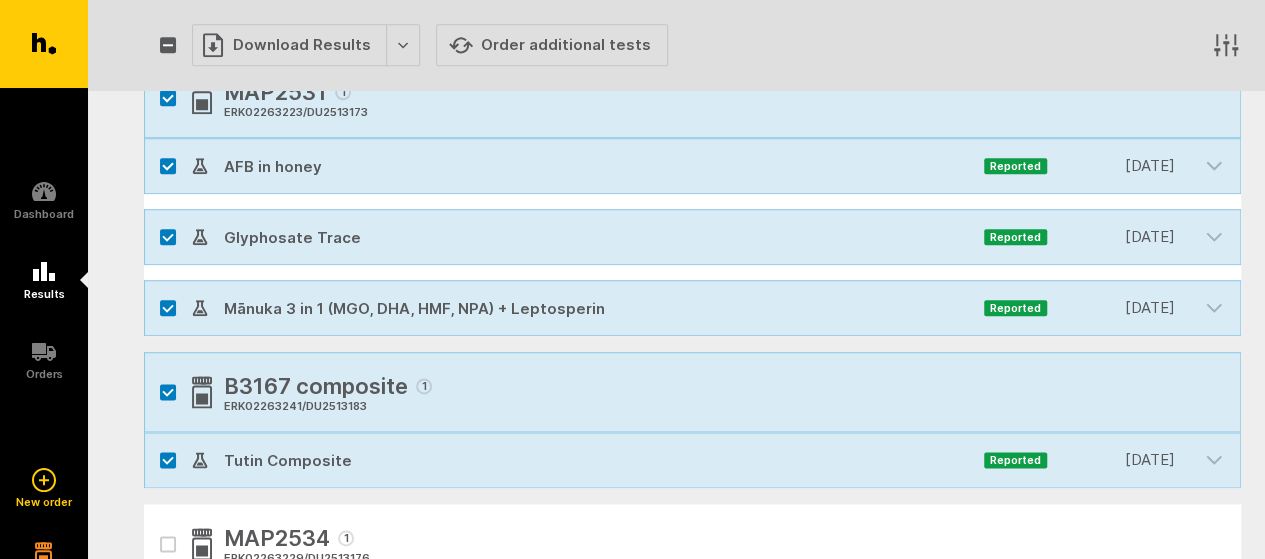 scroll, scrollTop: 1333, scrollLeft: 0, axis: vertical 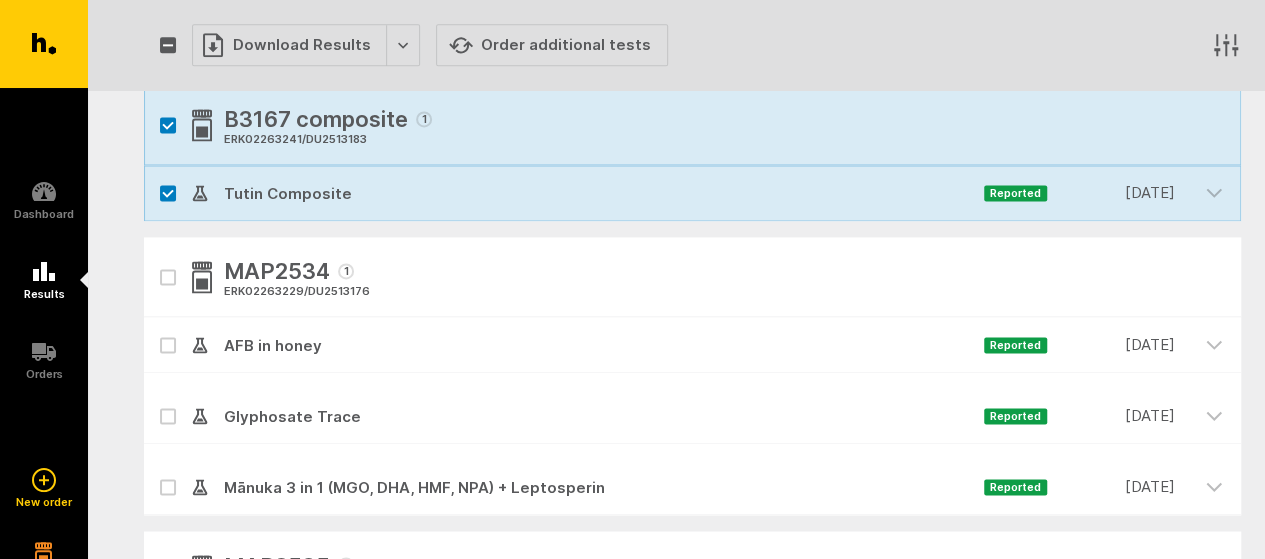 click 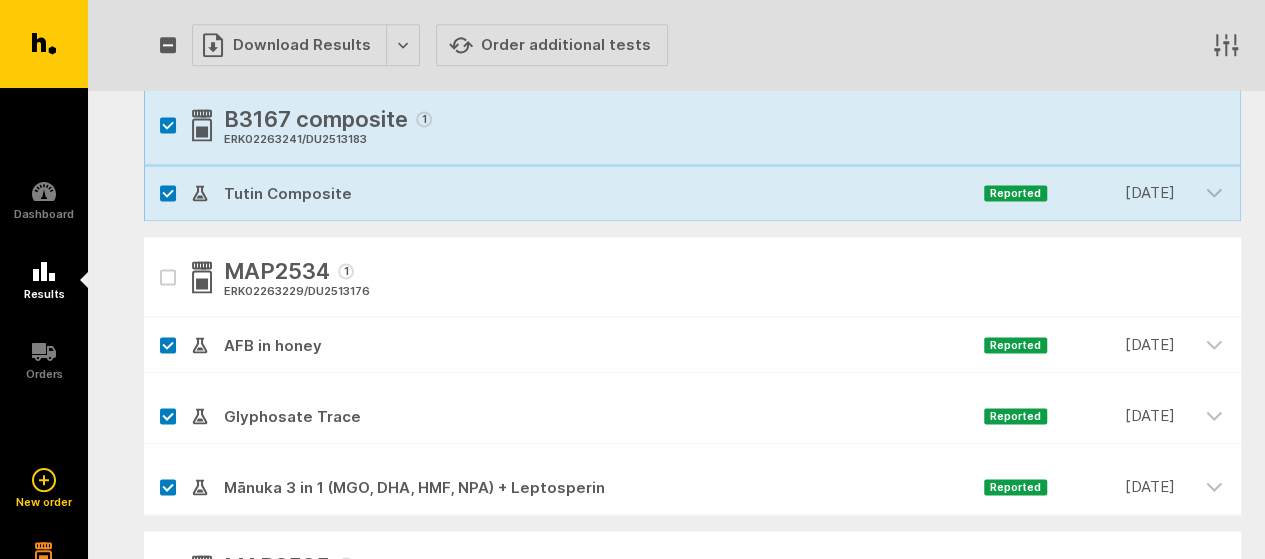 checkbox on "true" 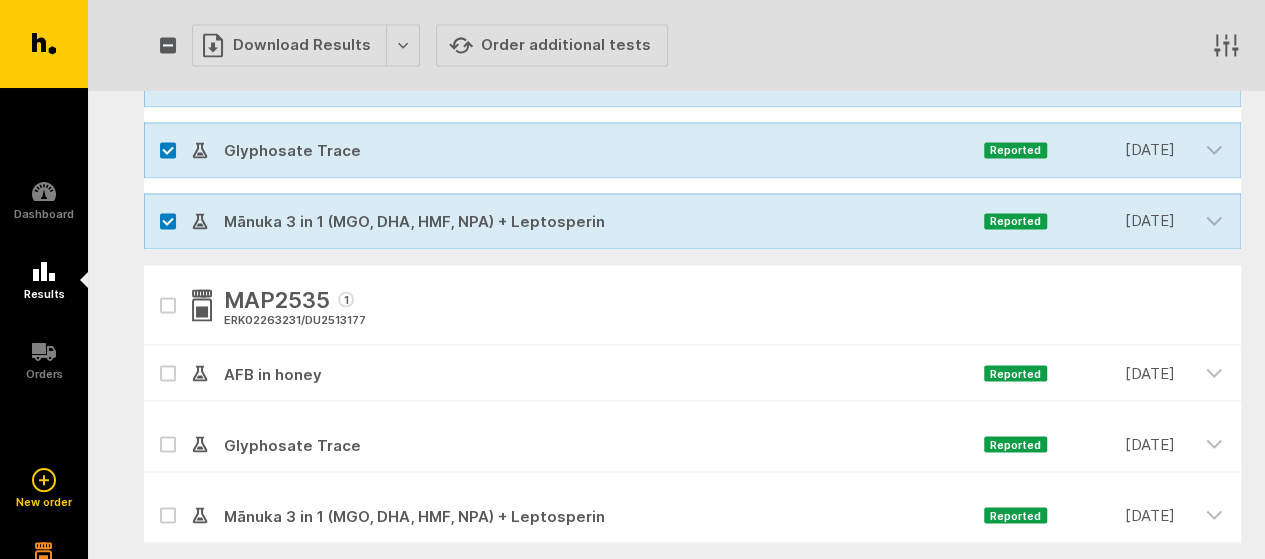 scroll, scrollTop: 1600, scrollLeft: 0, axis: vertical 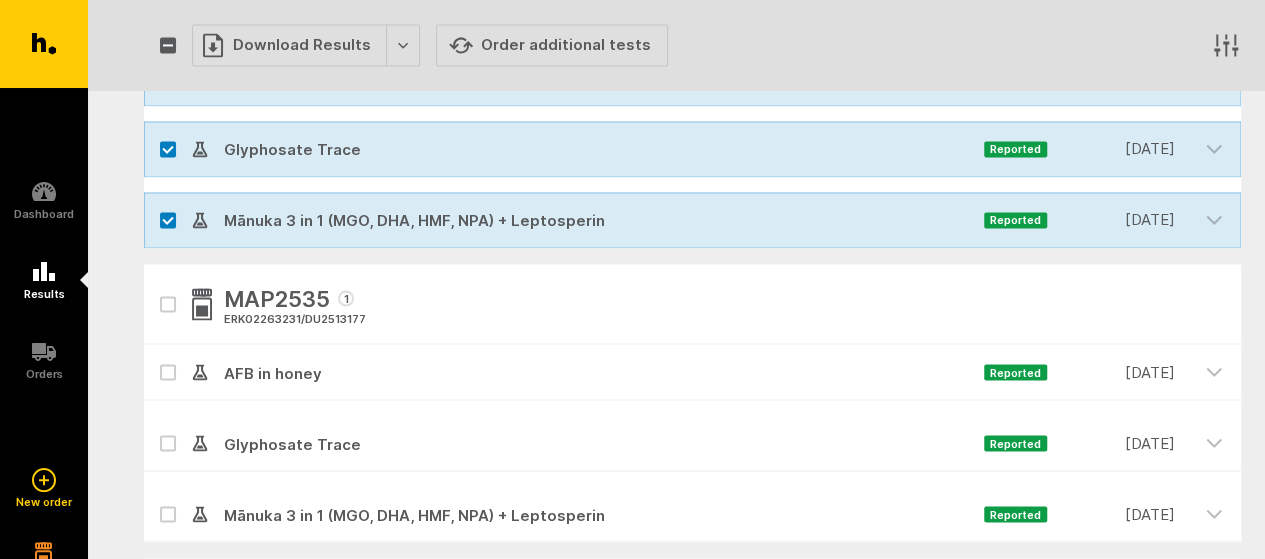 click at bounding box center (168, 304) 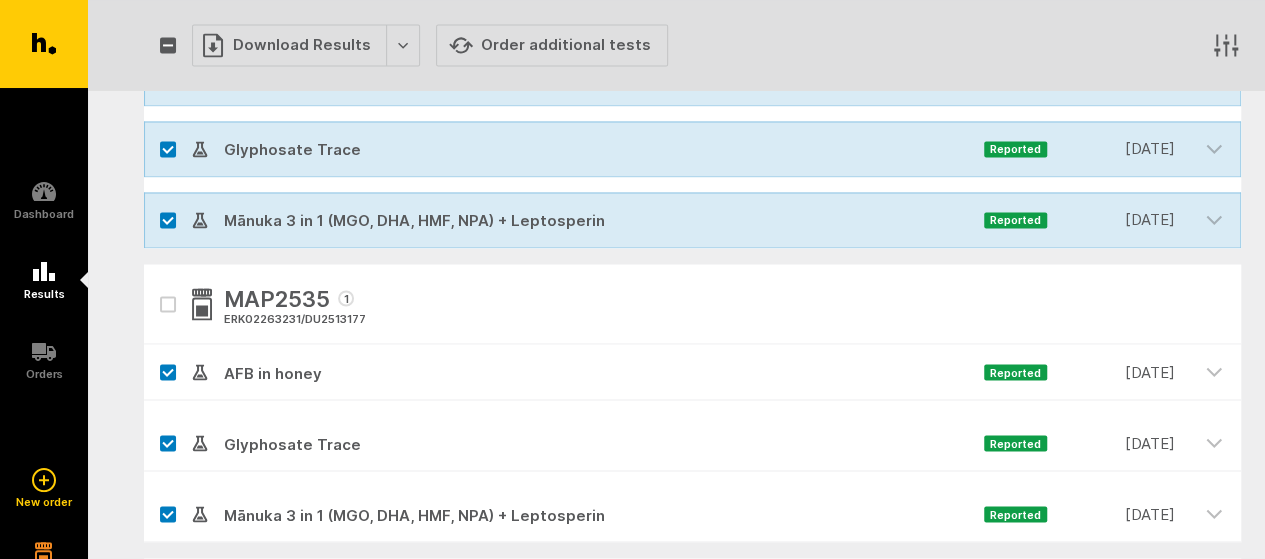 checkbox on "true" 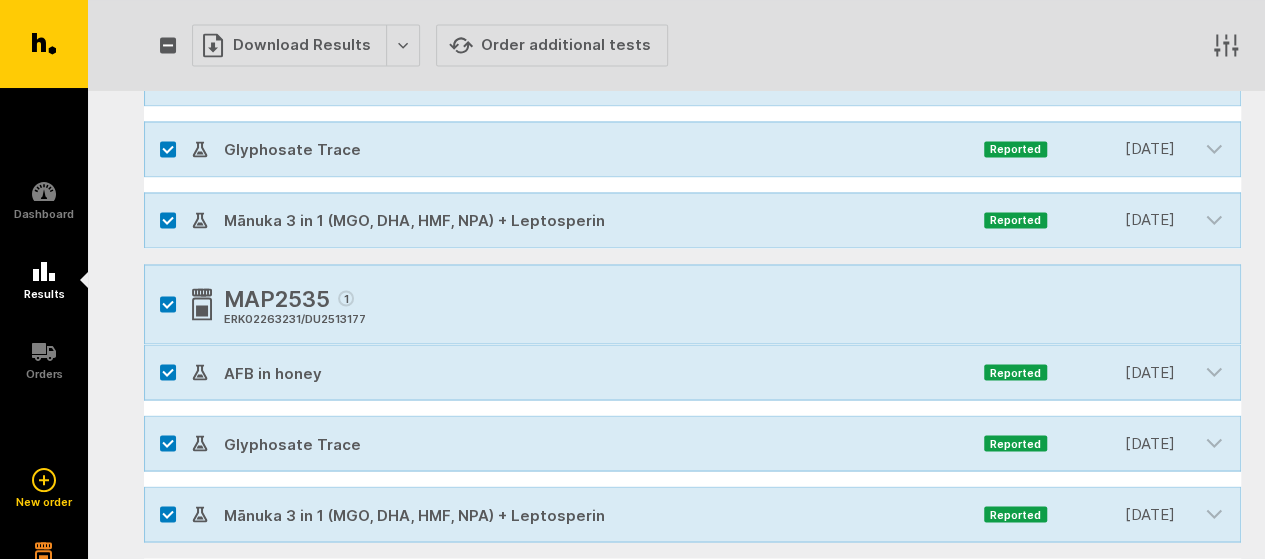 scroll, scrollTop: 1866, scrollLeft: 0, axis: vertical 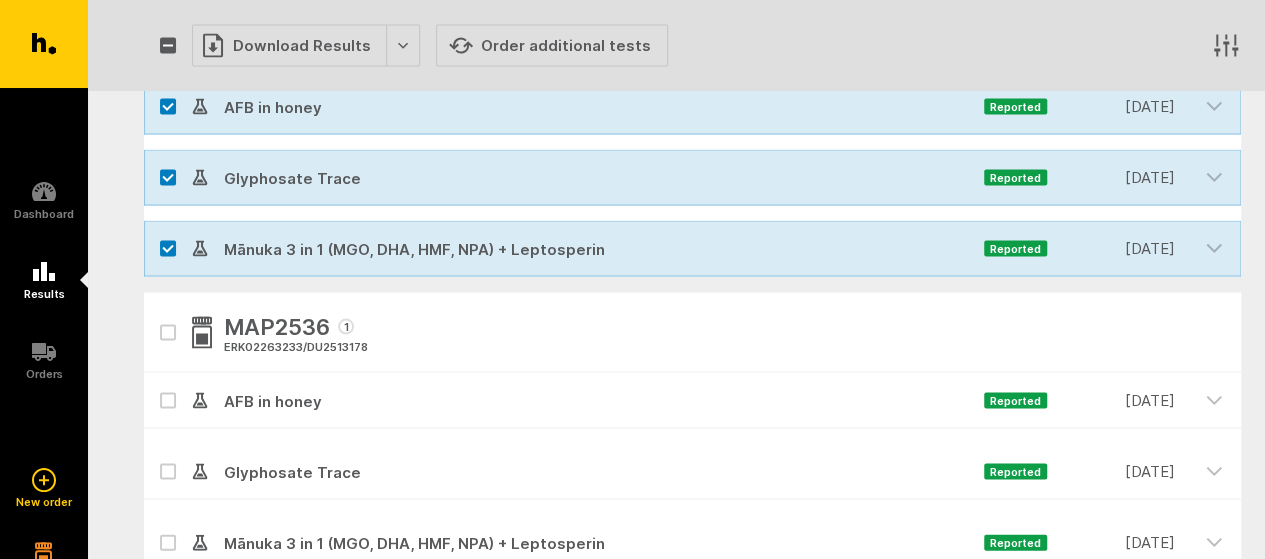 click 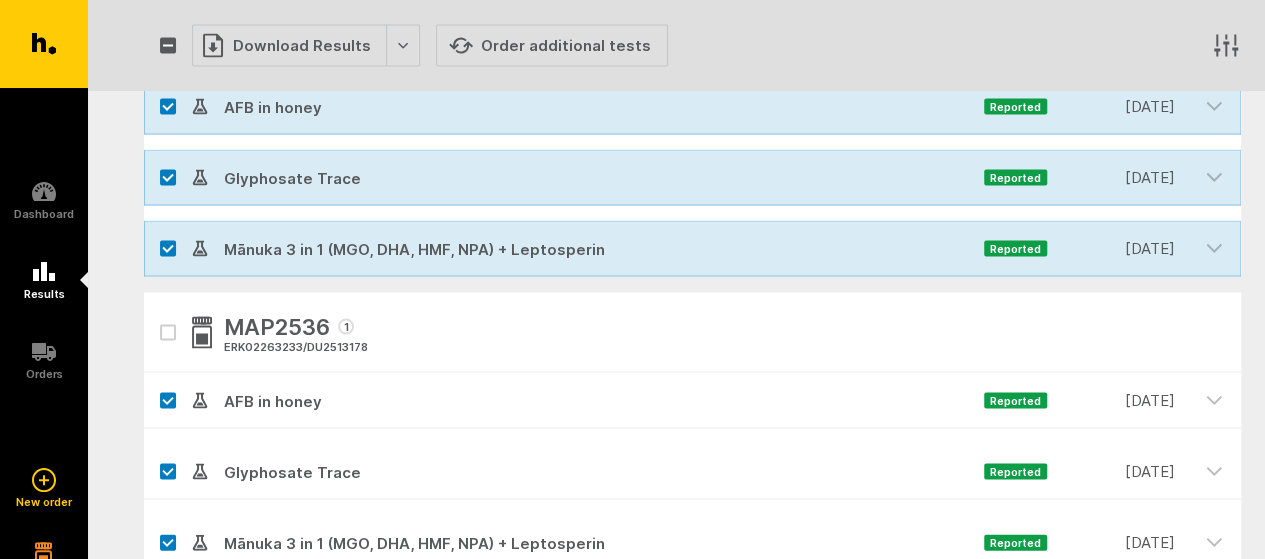 checkbox on "true" 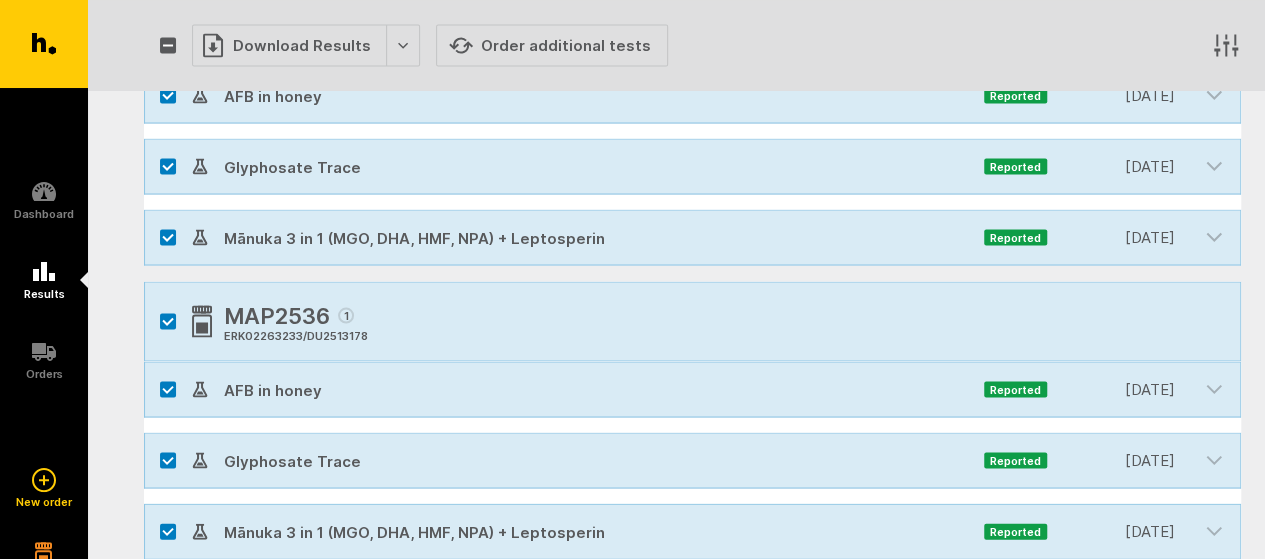scroll, scrollTop: 2133, scrollLeft: 0, axis: vertical 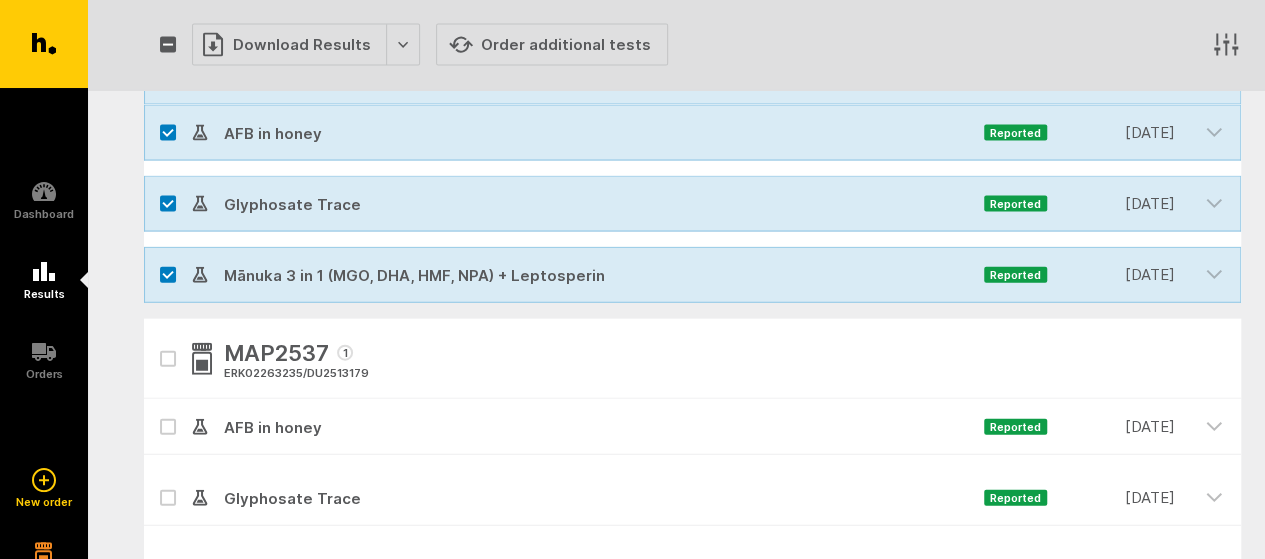click at bounding box center (168, 359) 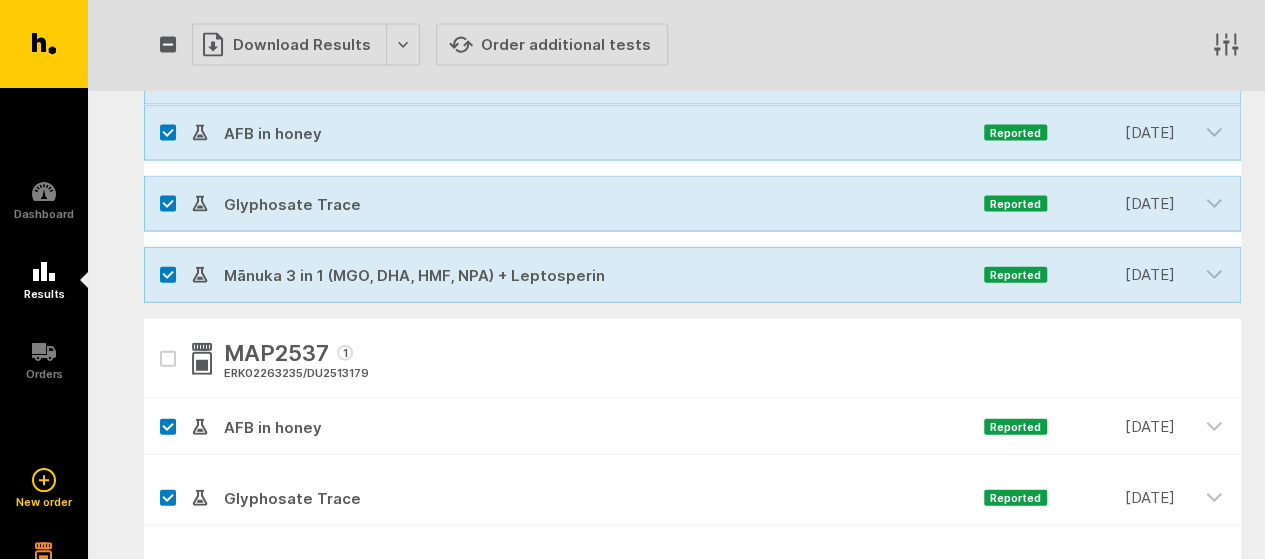 checkbox on "true" 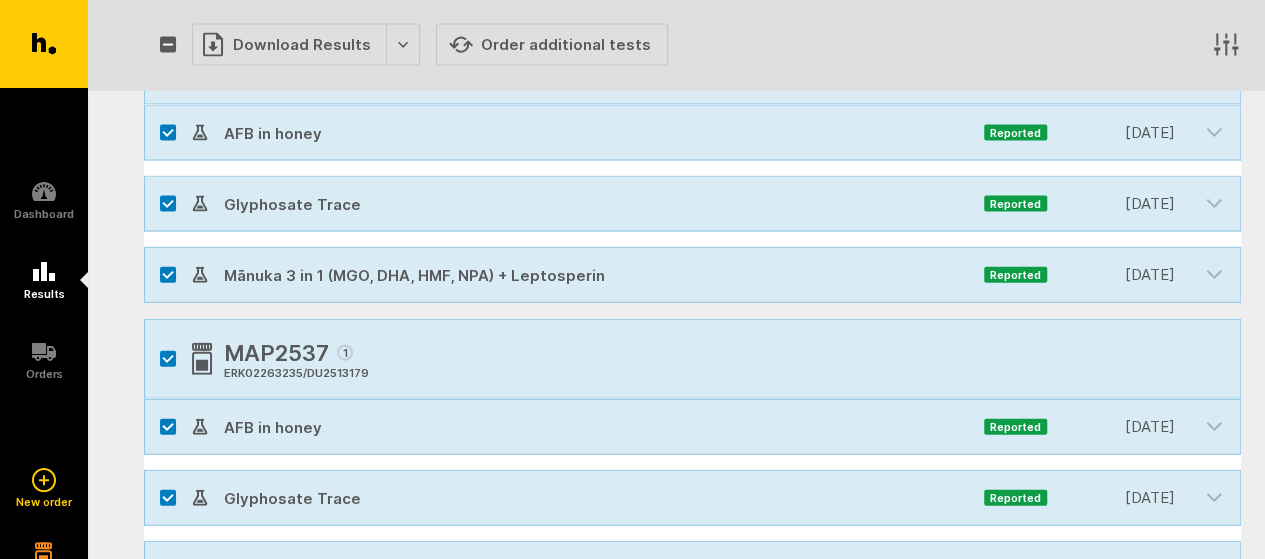 scroll, scrollTop: 2400, scrollLeft: 0, axis: vertical 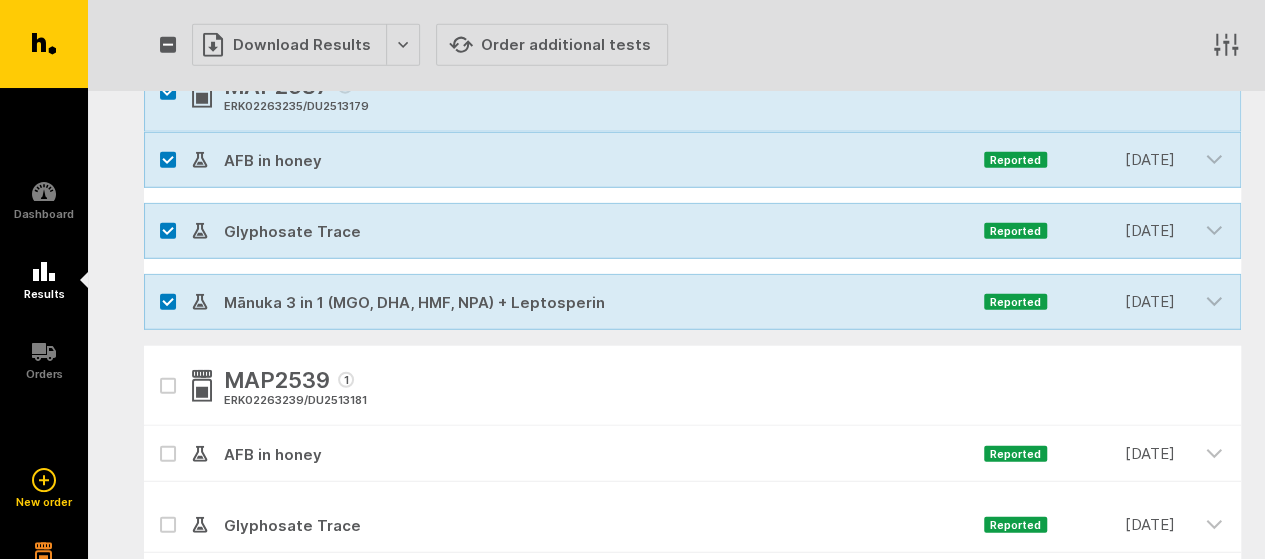 click at bounding box center (168, 386) 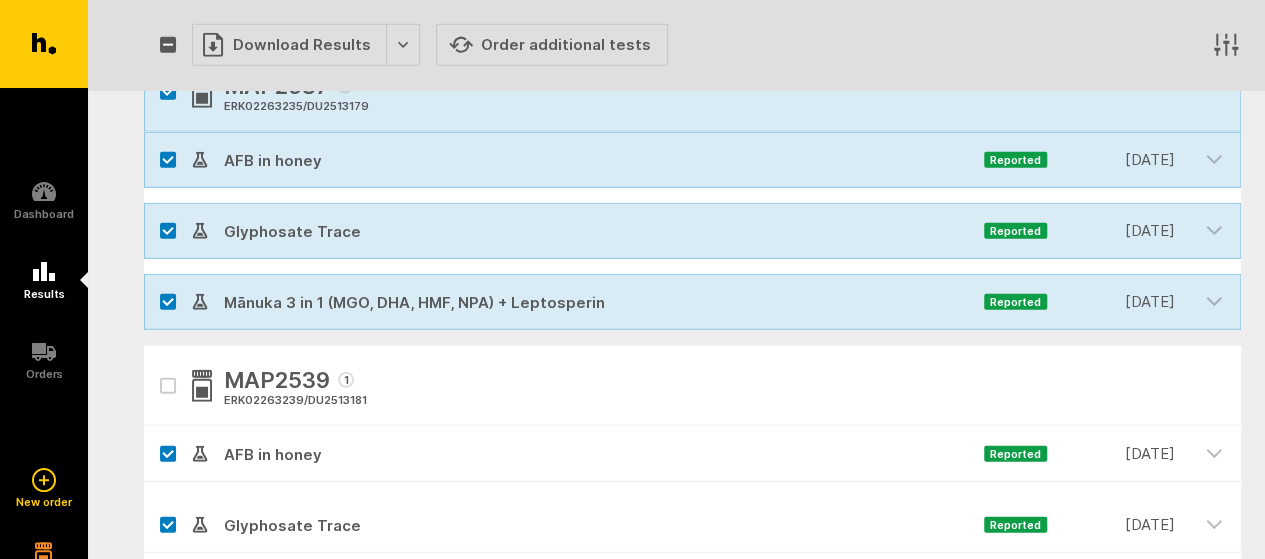checkbox on "true" 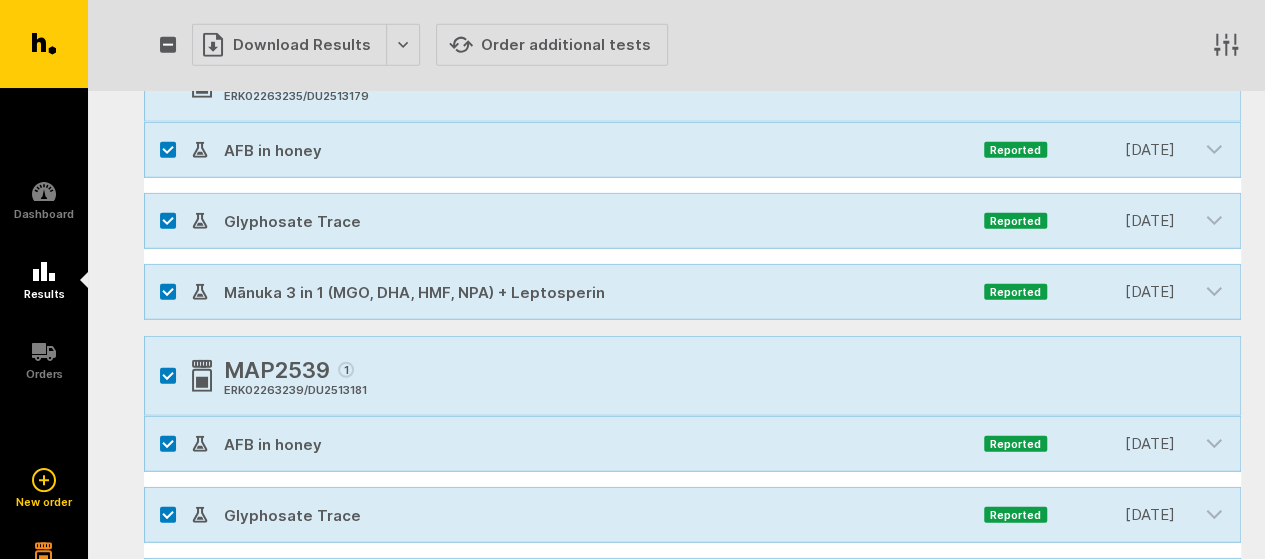 scroll, scrollTop: 2666, scrollLeft: 0, axis: vertical 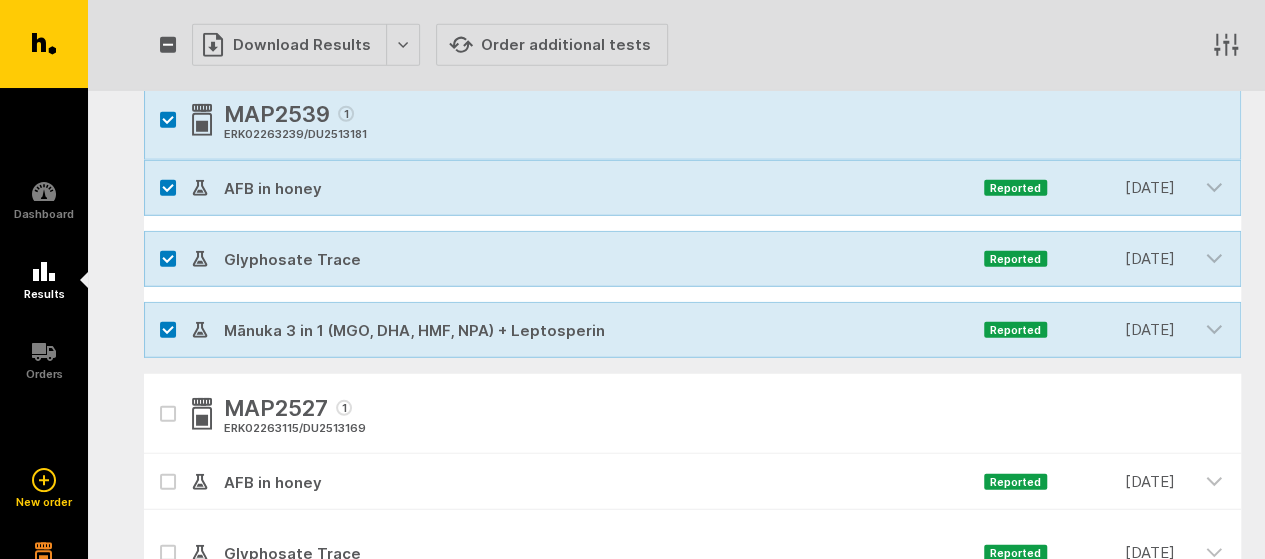 click 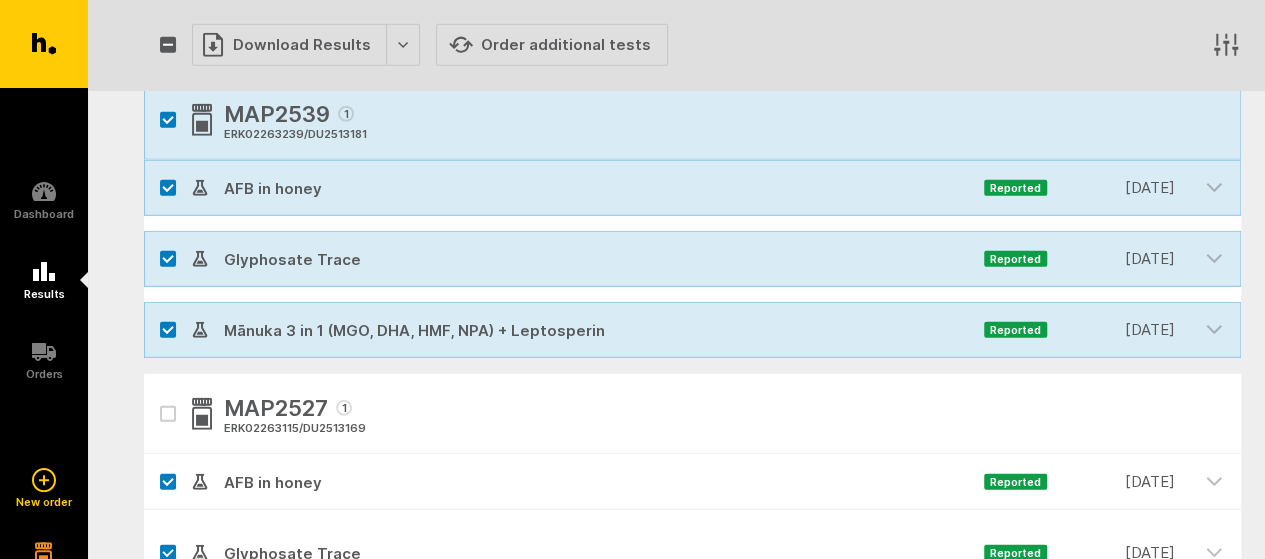 checkbox on "true" 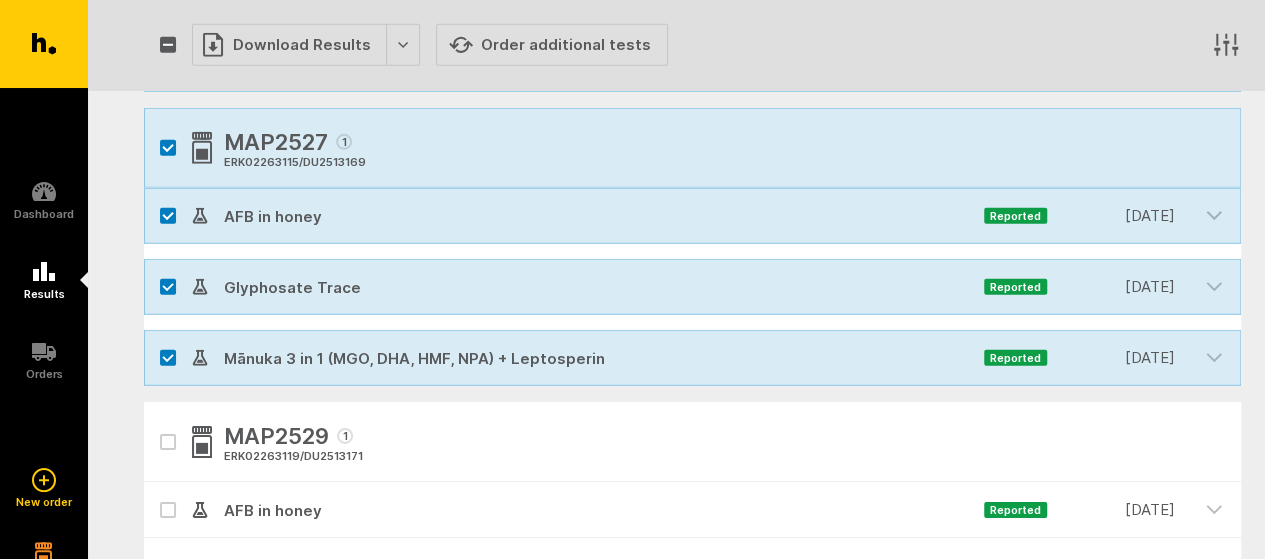 scroll, scrollTop: 2933, scrollLeft: 0, axis: vertical 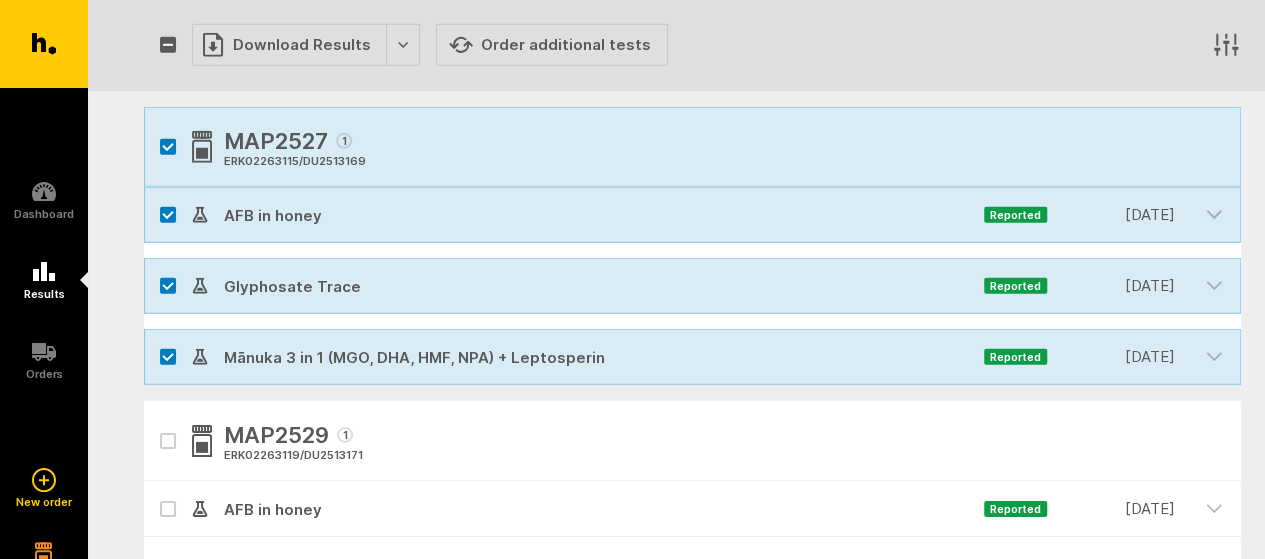 click 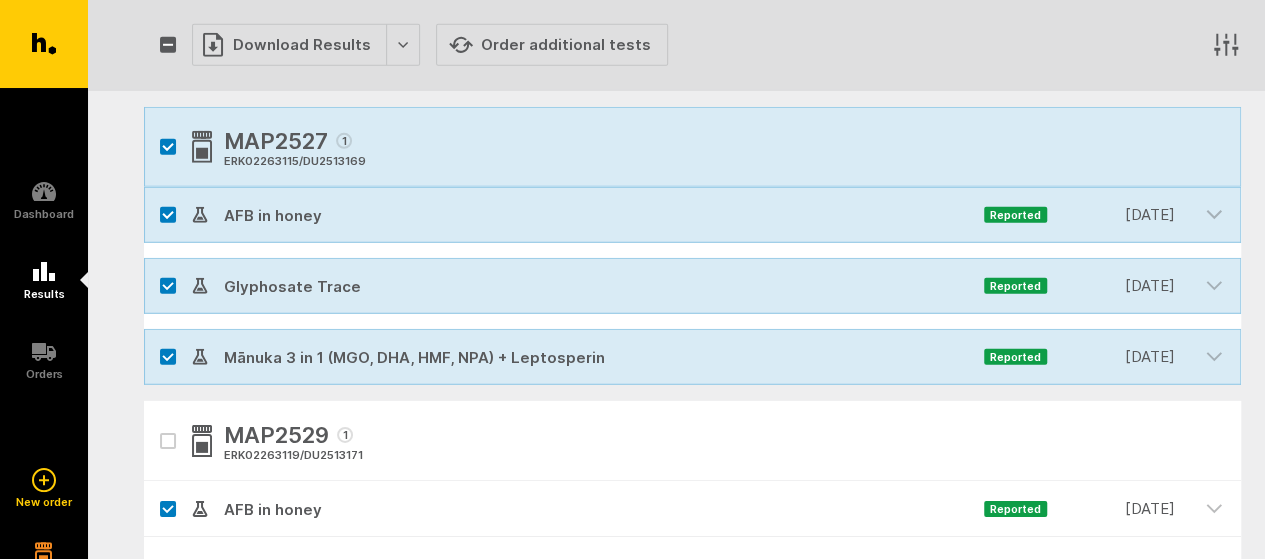 checkbox on "true" 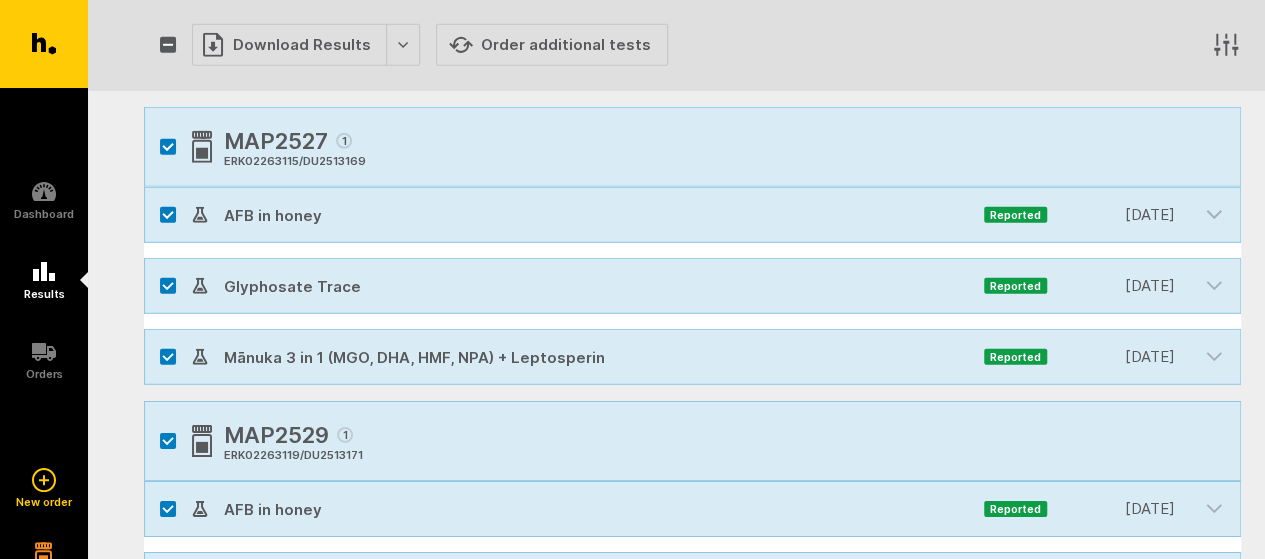scroll, scrollTop: 3200, scrollLeft: 0, axis: vertical 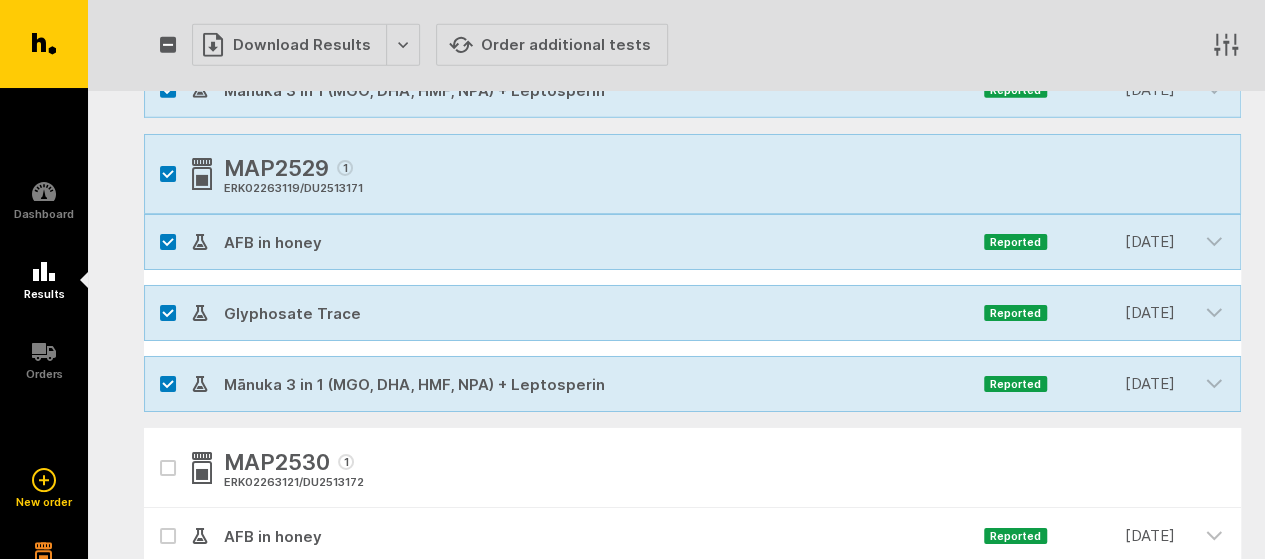 click at bounding box center (168, 468) 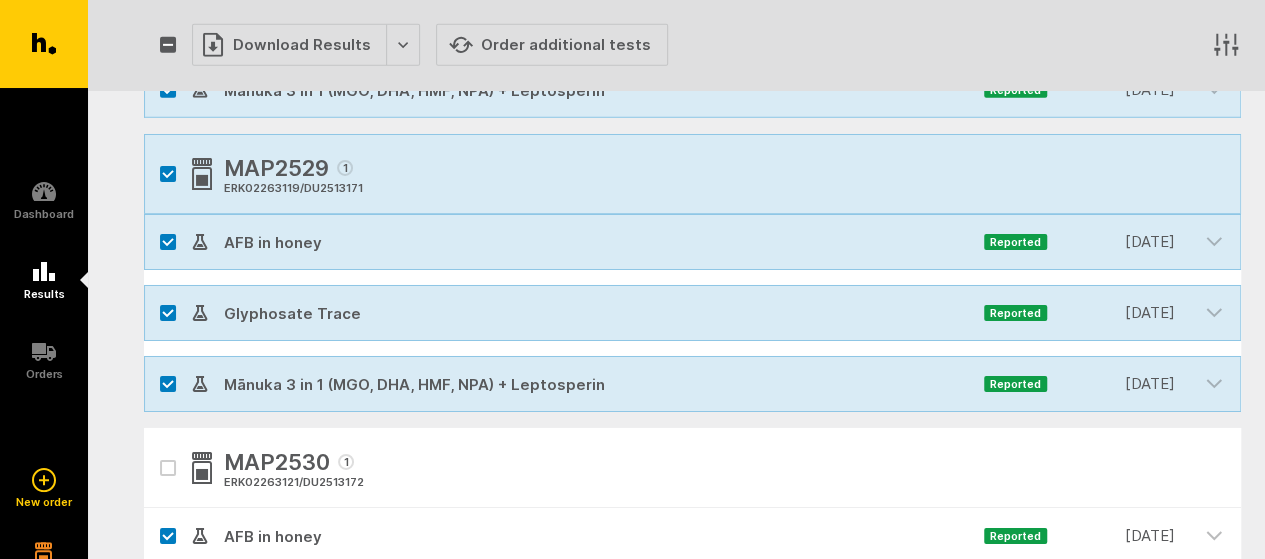 checkbox on "true" 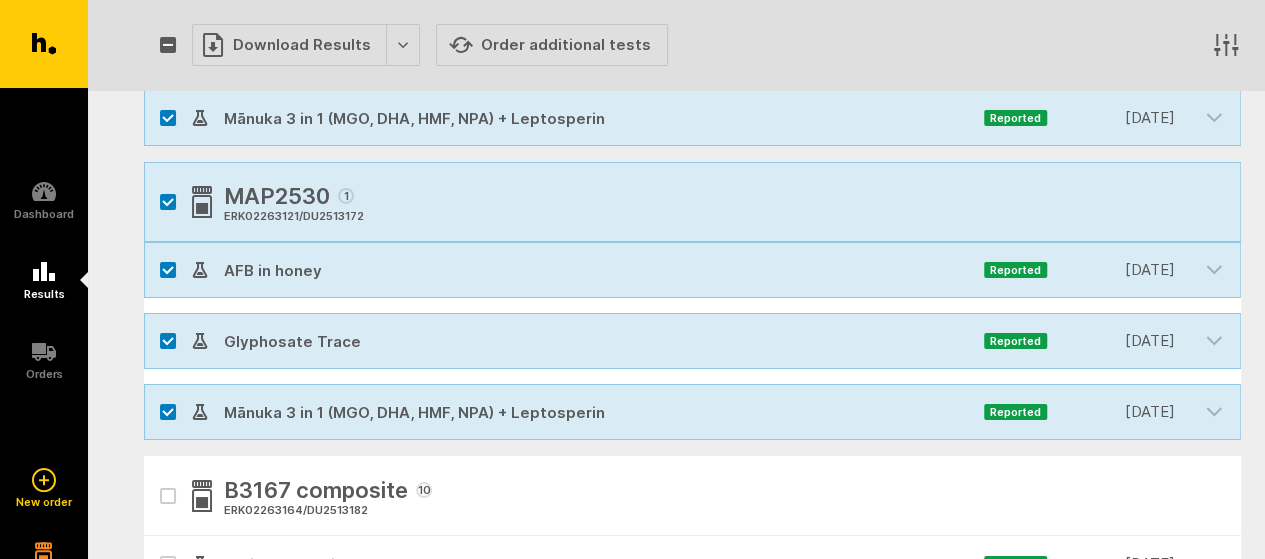scroll, scrollTop: 3733, scrollLeft: 0, axis: vertical 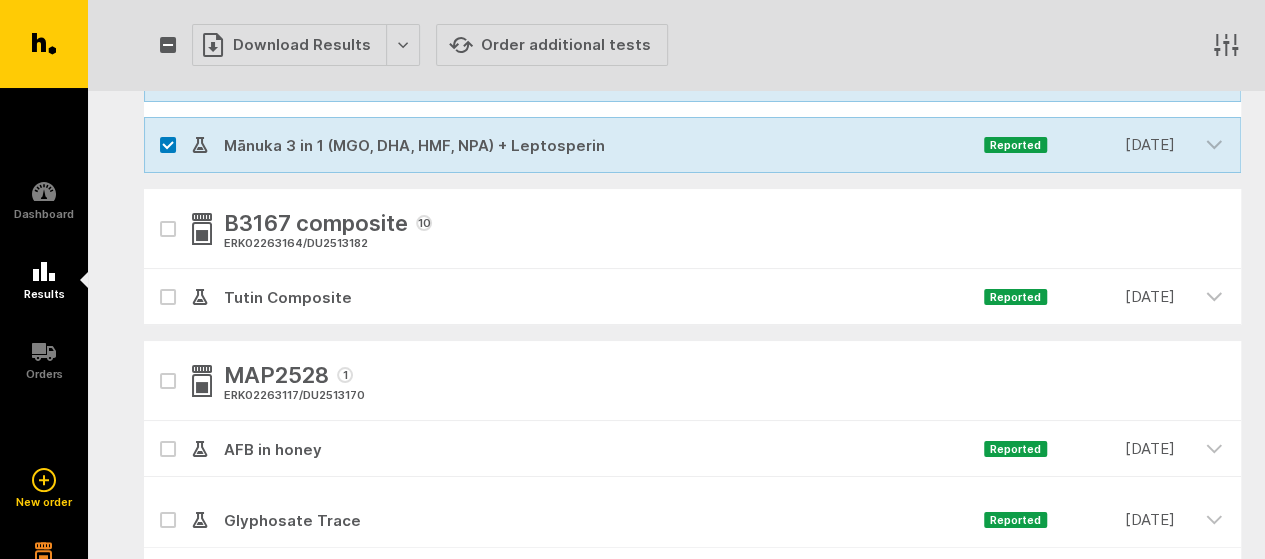 click 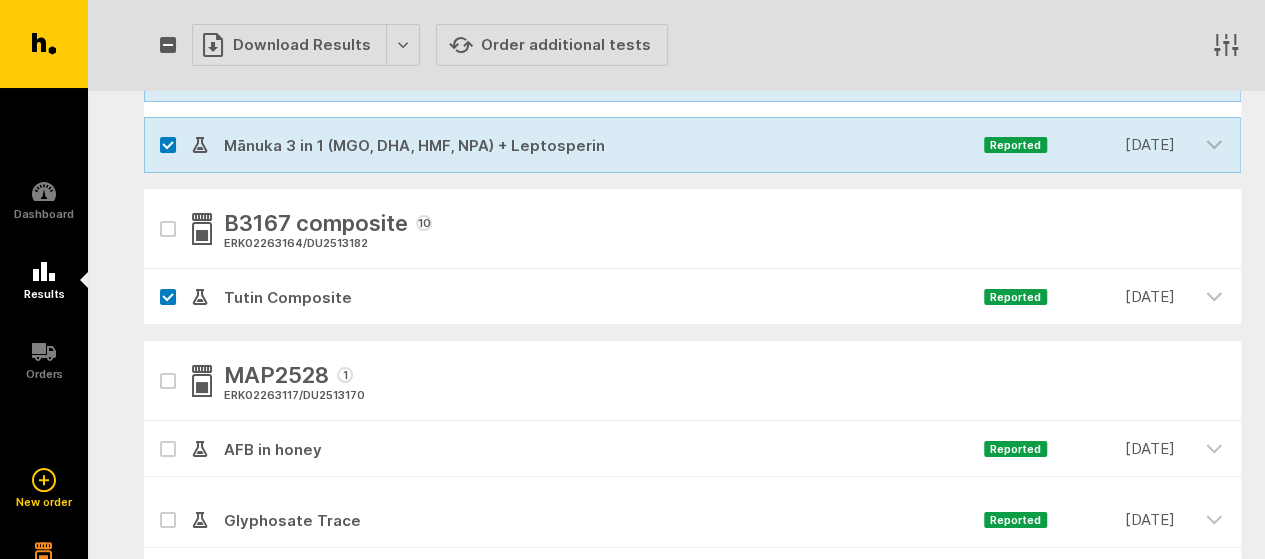 checkbox on "true" 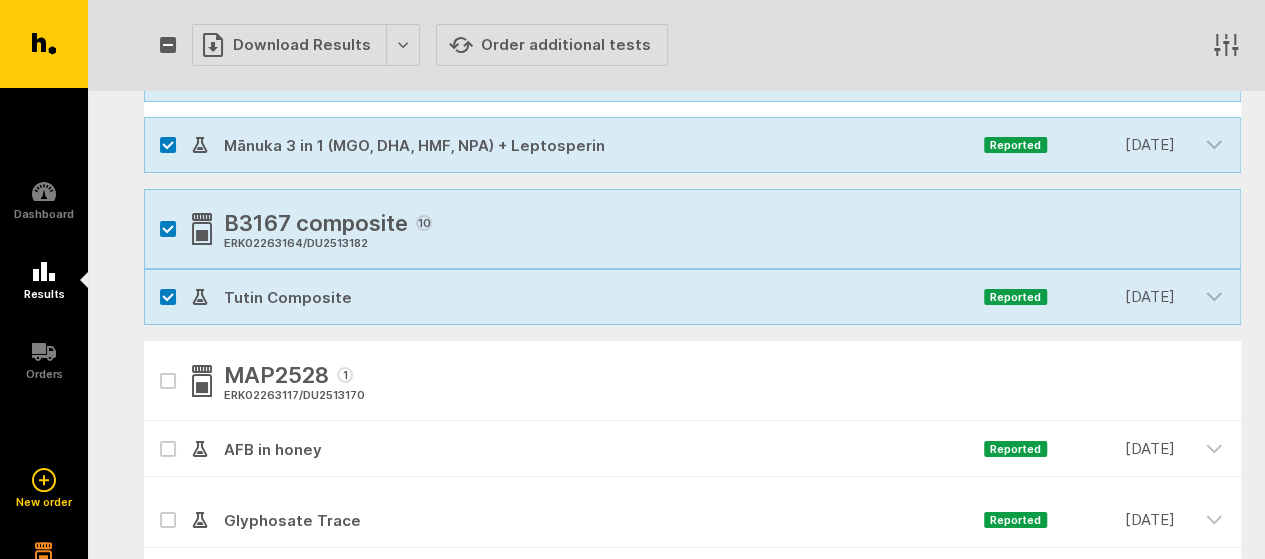 click at bounding box center (168, 381) 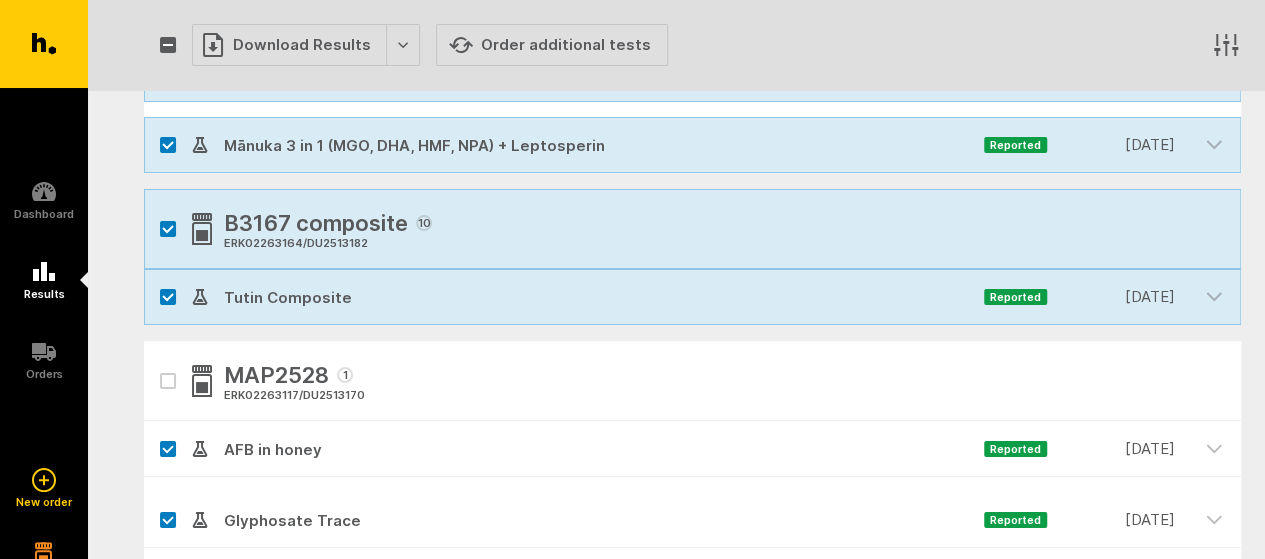 checkbox on "true" 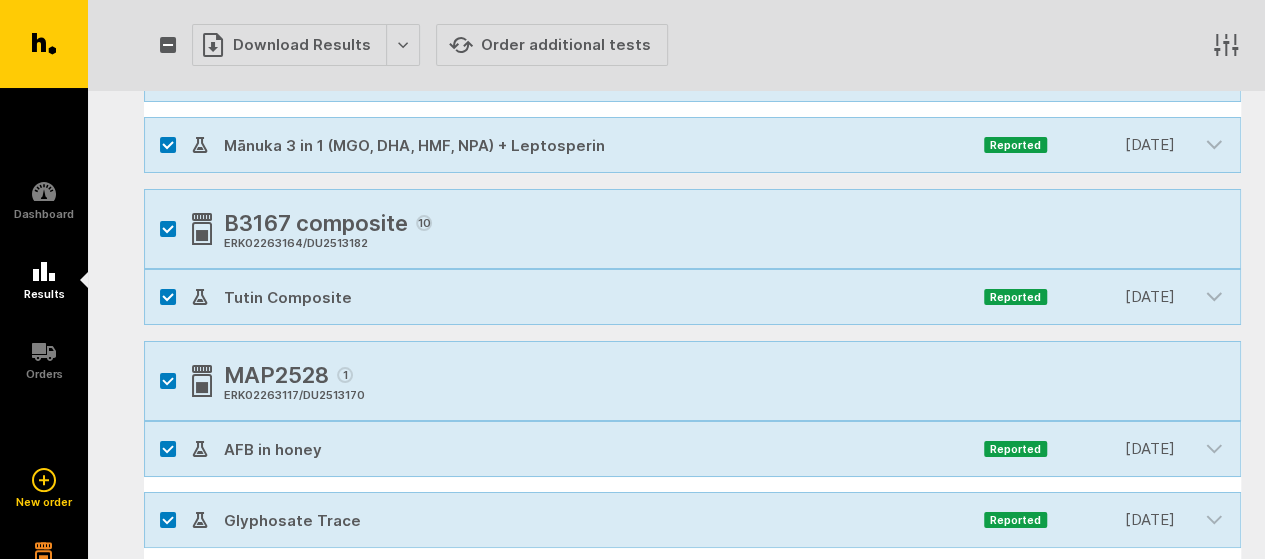 scroll, scrollTop: 4000, scrollLeft: 0, axis: vertical 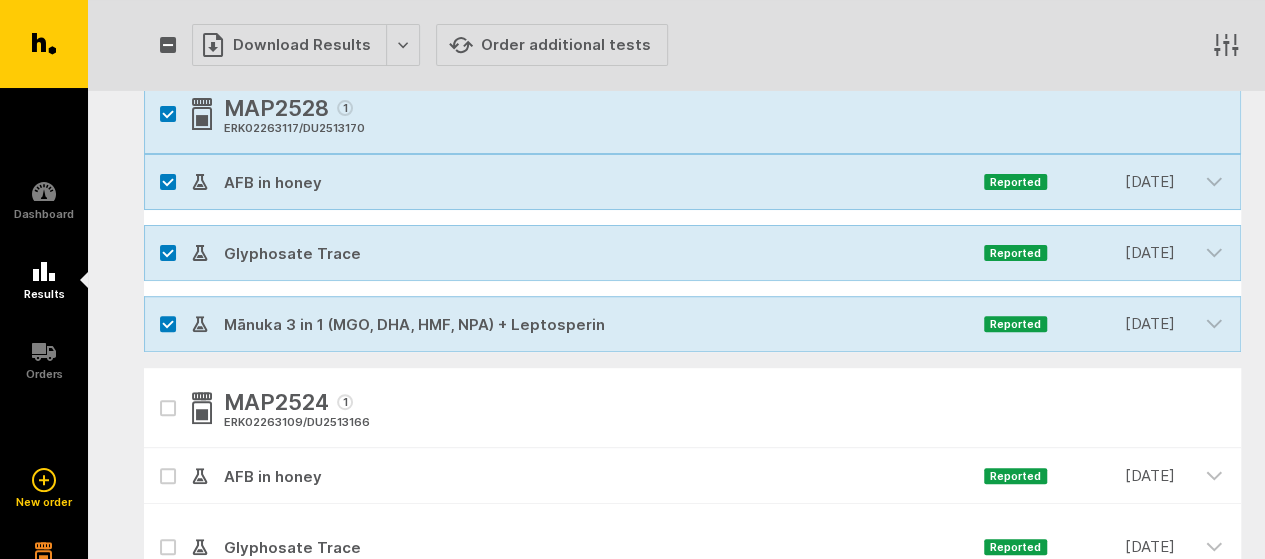 click 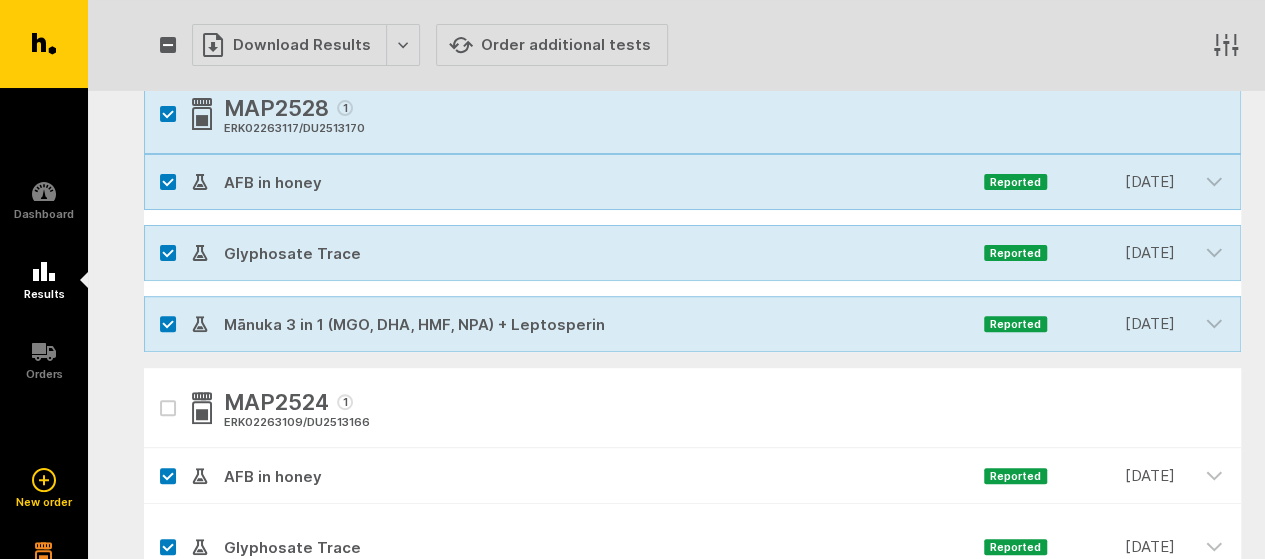 checkbox on "true" 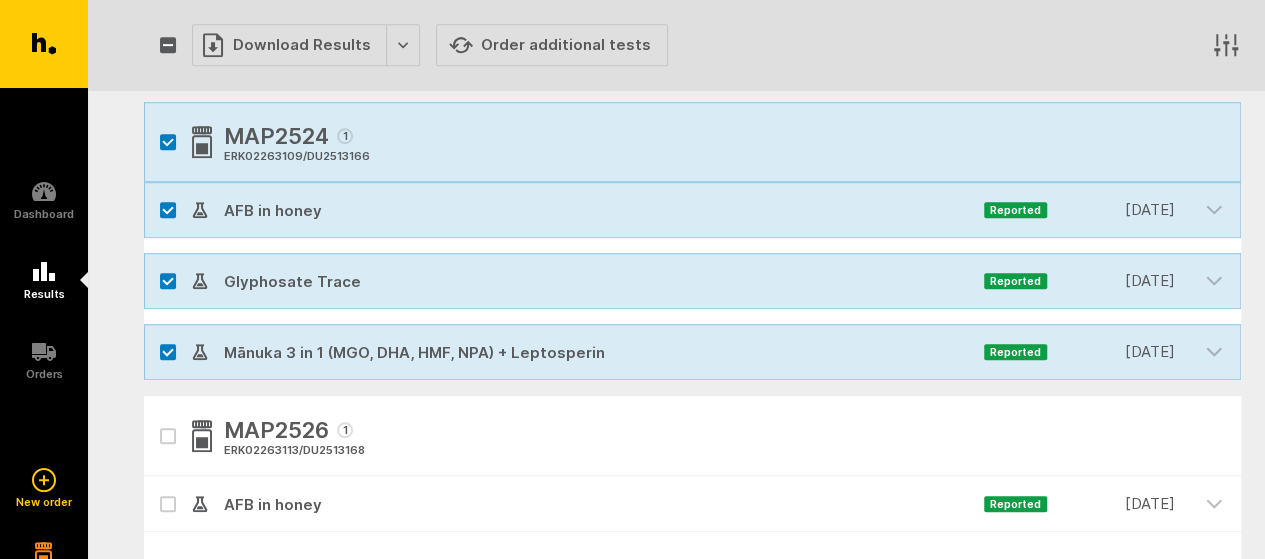 scroll, scrollTop: 4533, scrollLeft: 0, axis: vertical 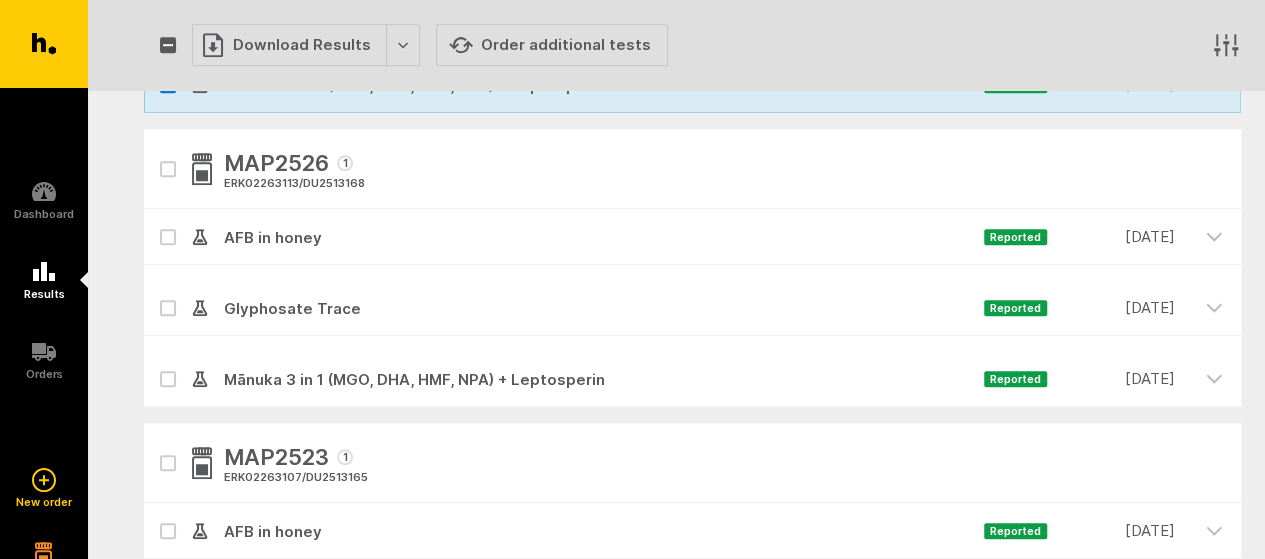 click 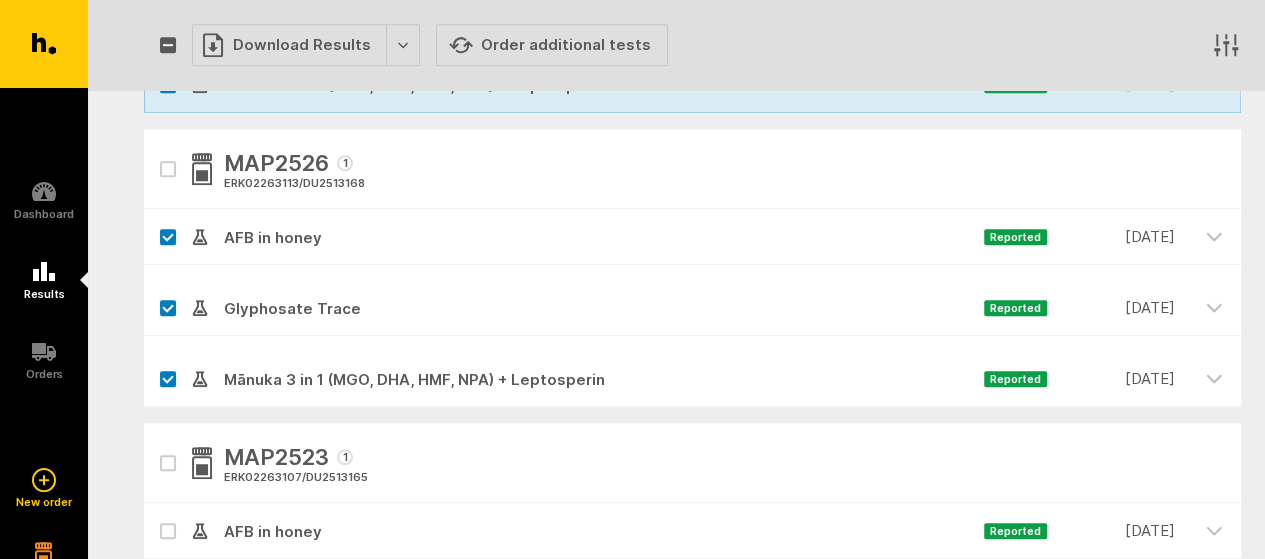checkbox on "true" 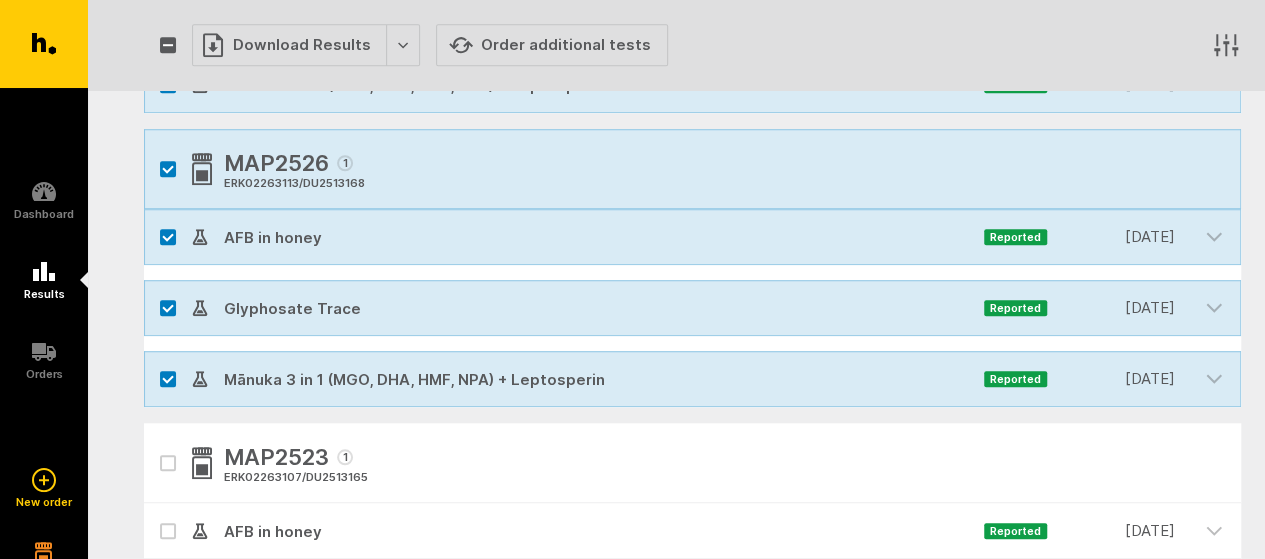 click on "MAP2523 1 ERK02263107  /  DU2513165" at bounding box center [692, 463] 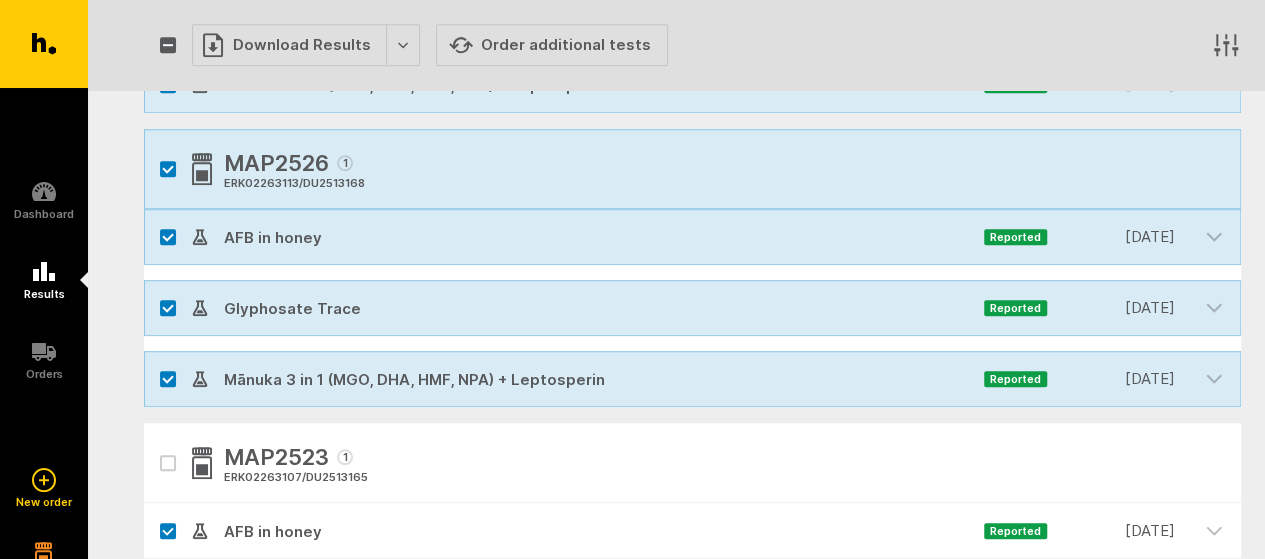 checkbox on "true" 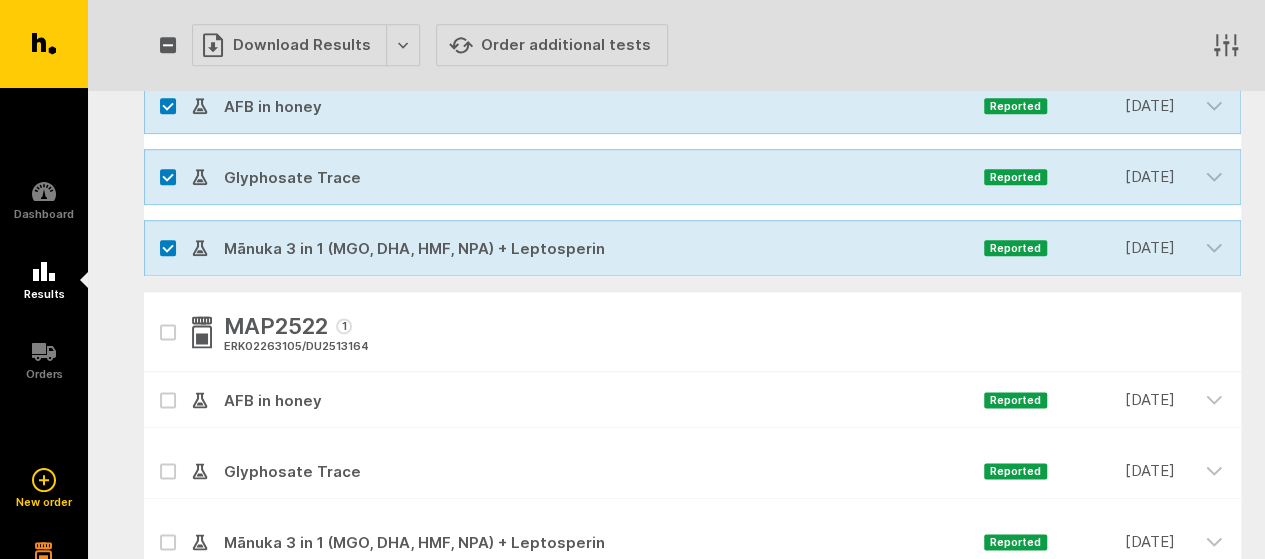 scroll, scrollTop: 5066, scrollLeft: 0, axis: vertical 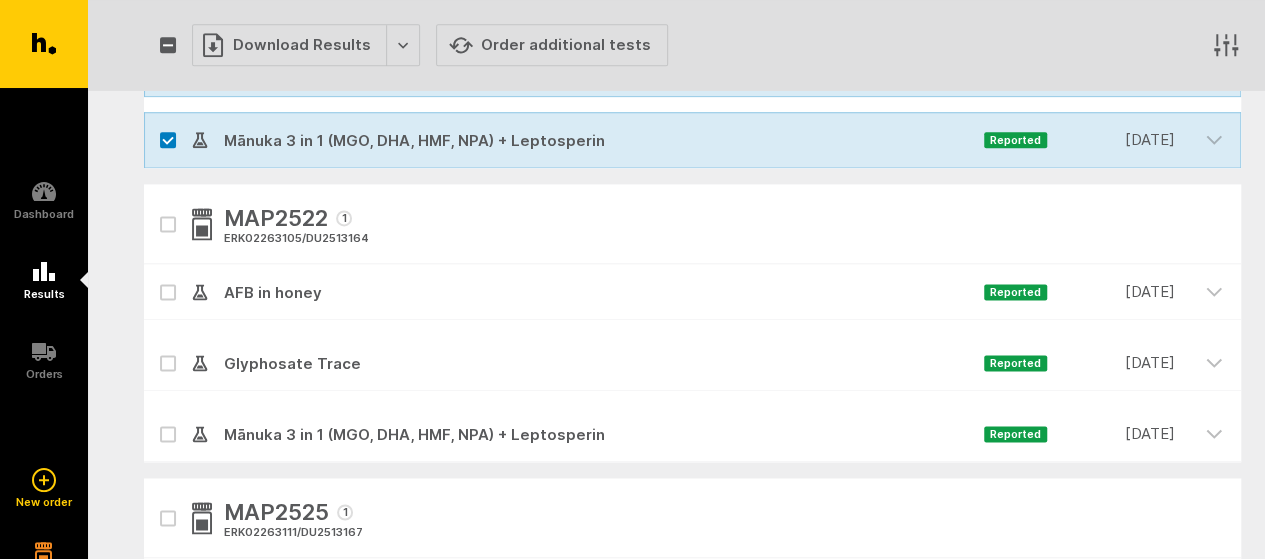 click 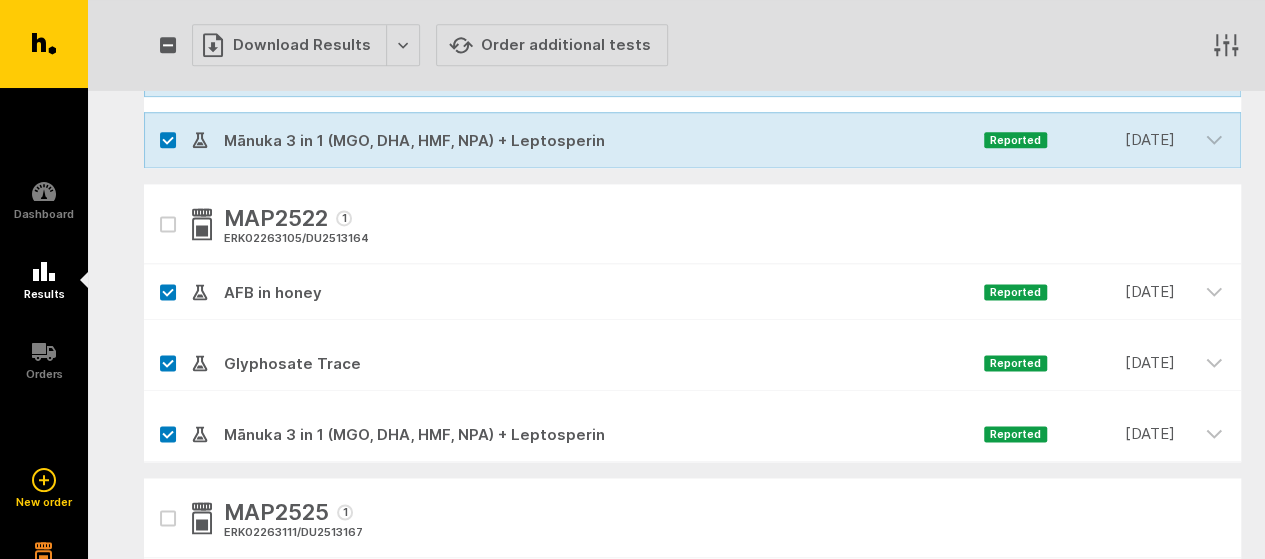 checkbox on "true" 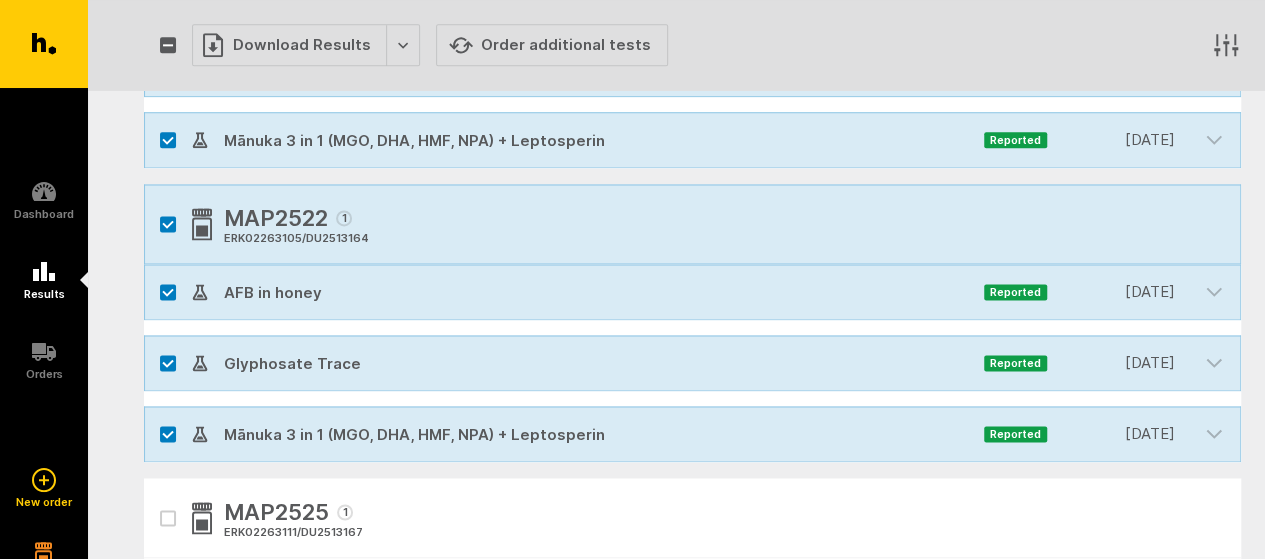 click 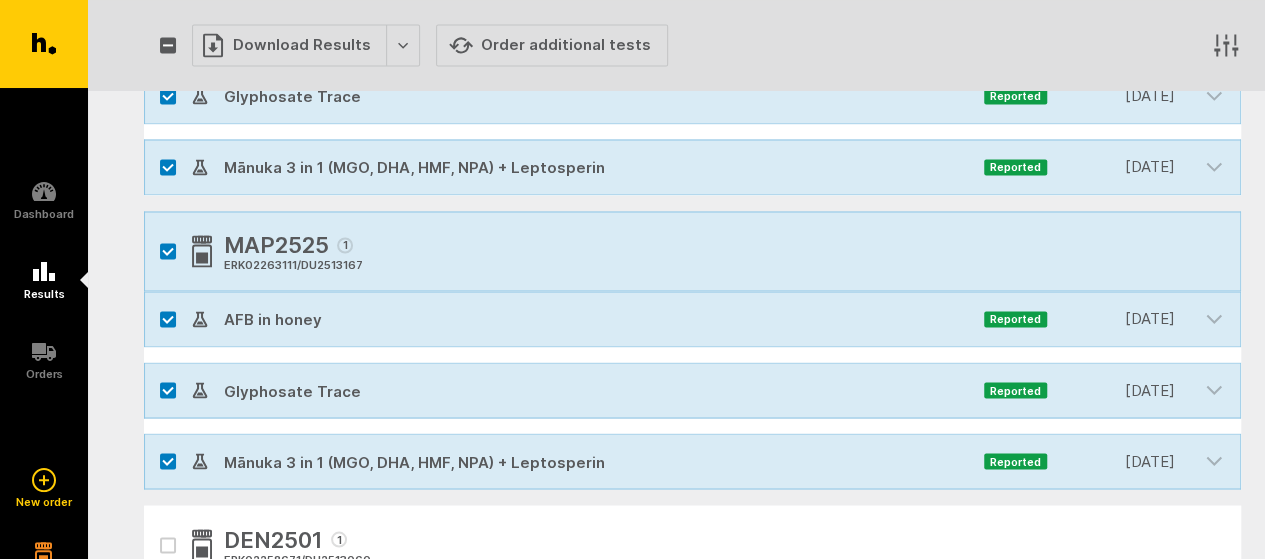 scroll, scrollTop: 5600, scrollLeft: 0, axis: vertical 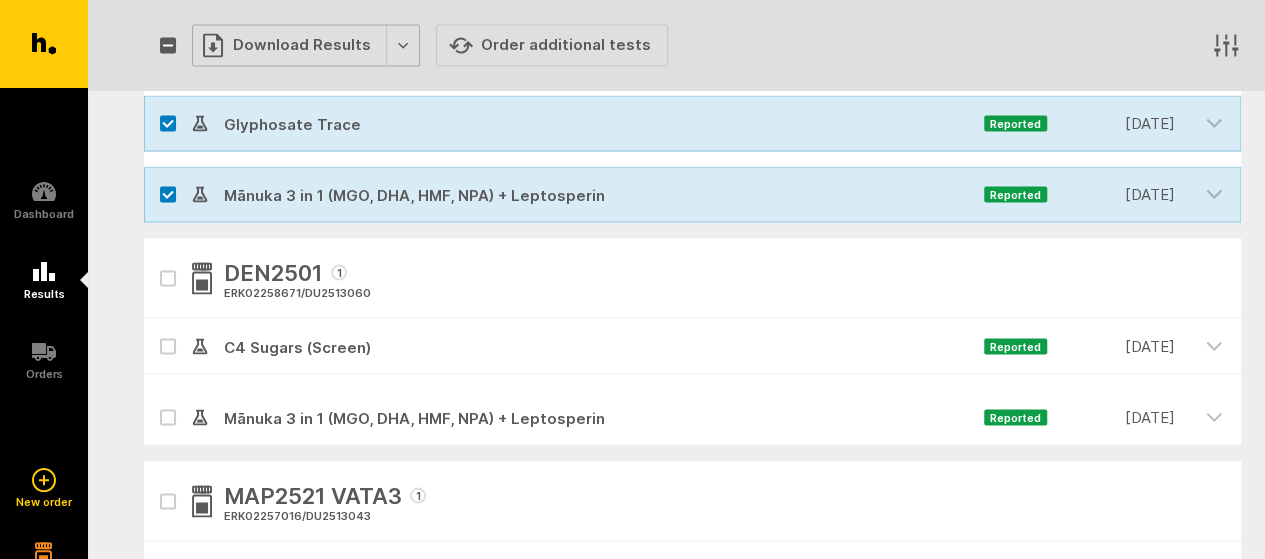 click on "Download Results" at bounding box center (306, 45) 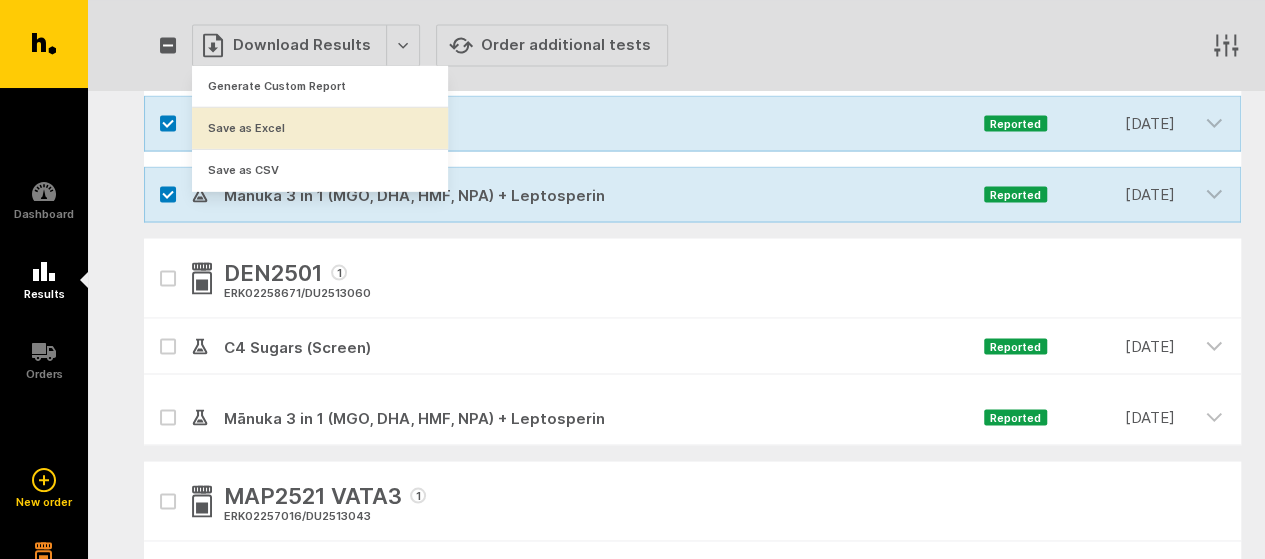 click on "Save as Excel" at bounding box center [320, 127] 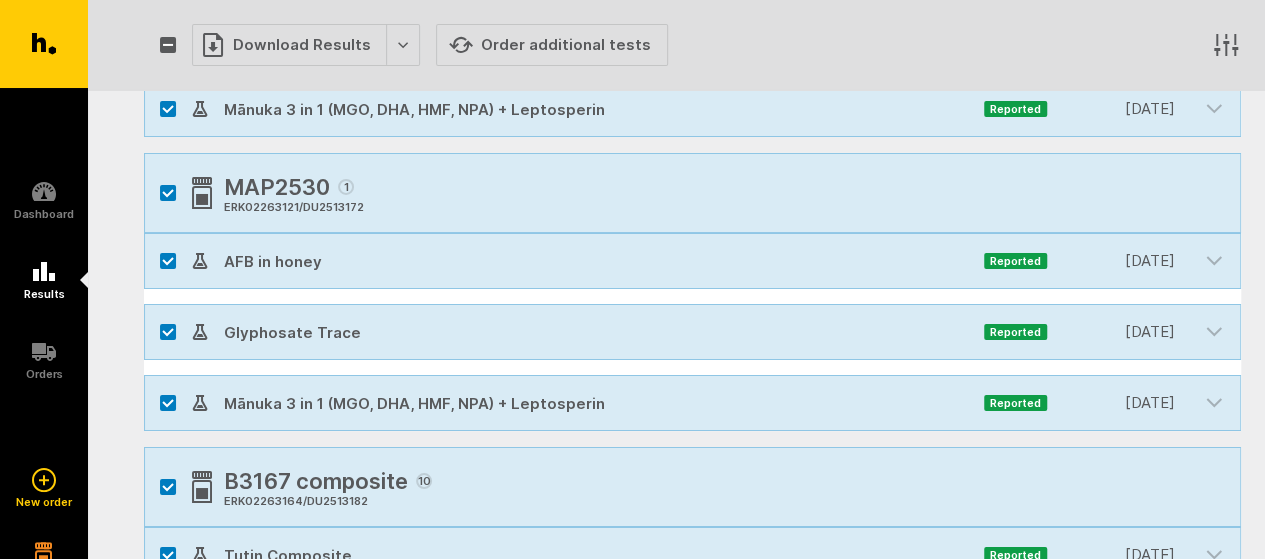scroll, scrollTop: 3466, scrollLeft: 0, axis: vertical 